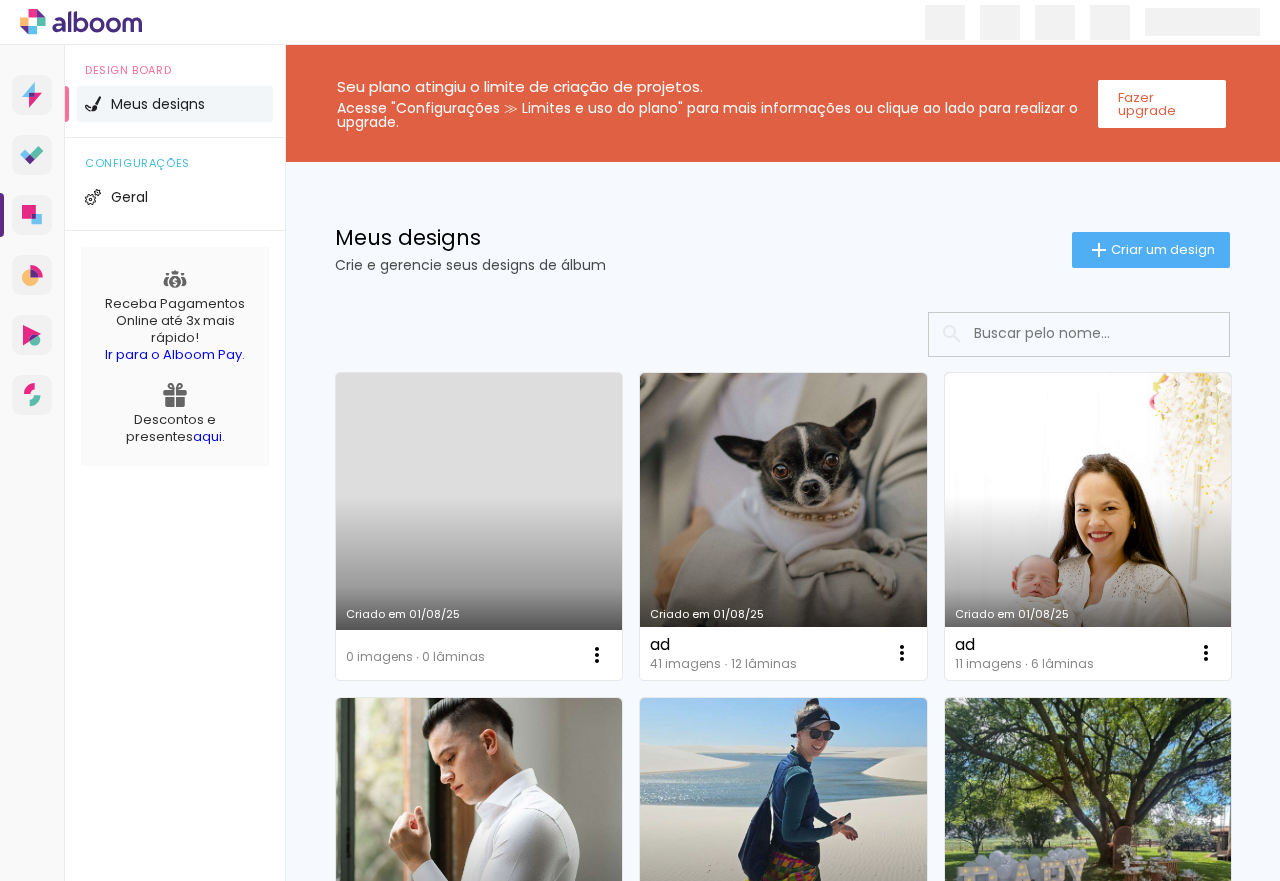 scroll, scrollTop: 0, scrollLeft: 0, axis: both 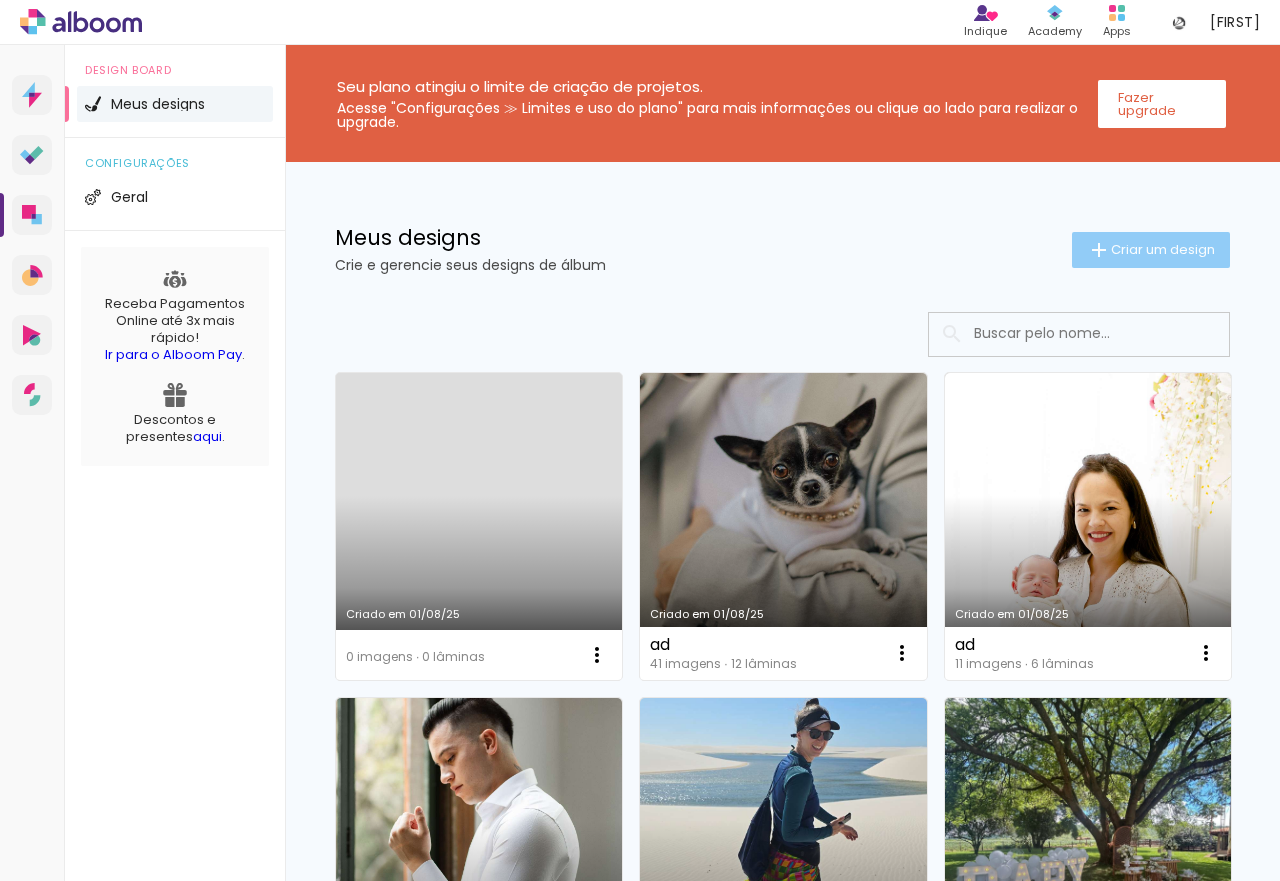 click on "Criar um design" 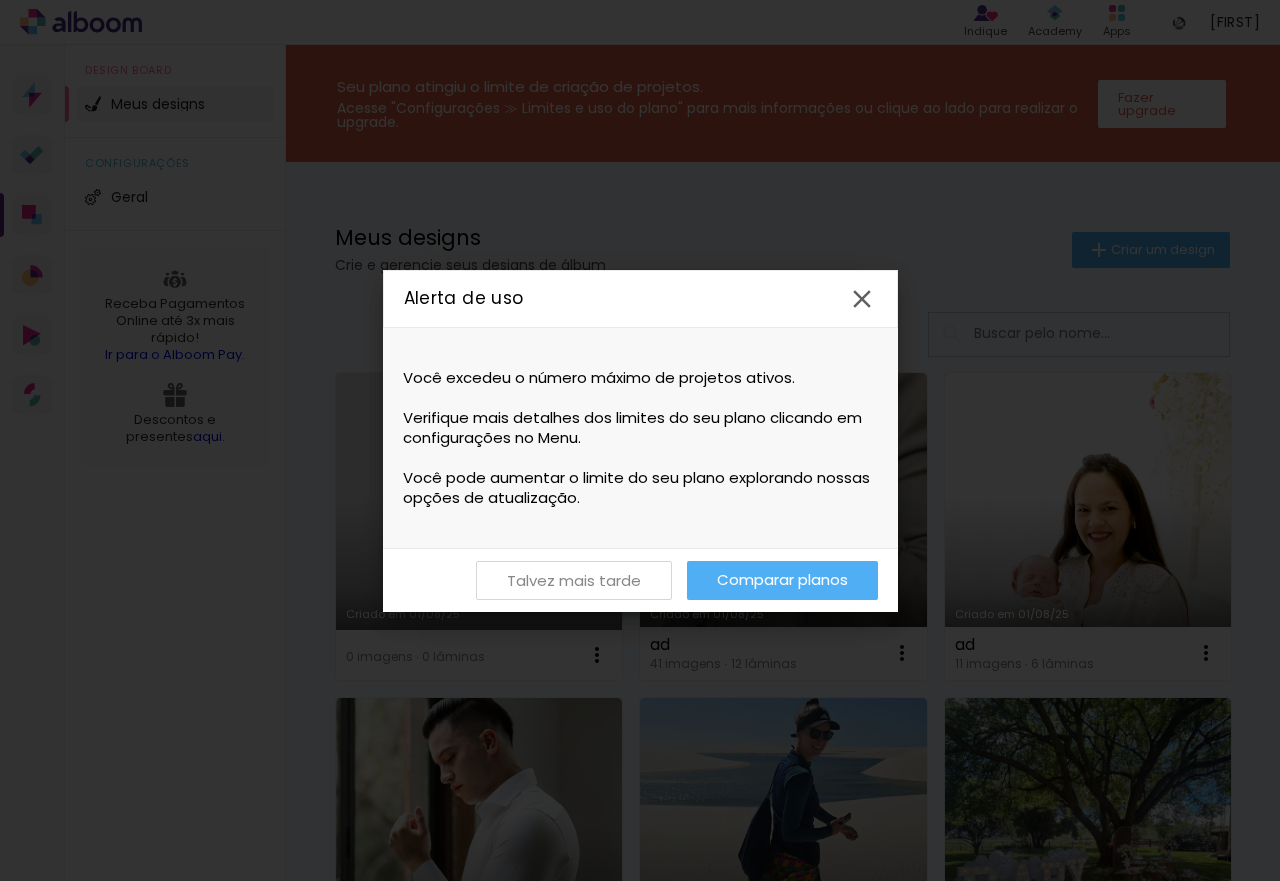 click on "Talvez mais tarde" at bounding box center (0, 0) 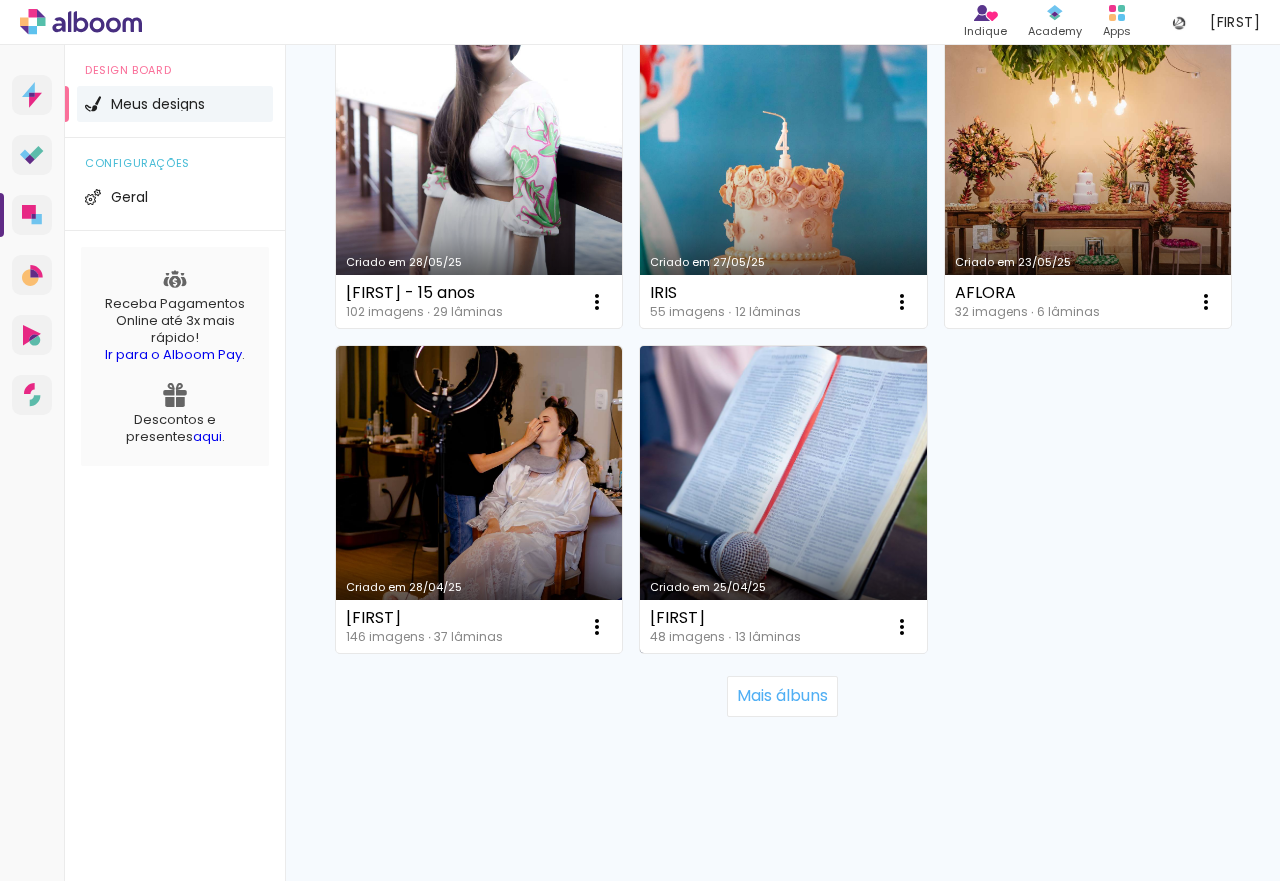 scroll, scrollTop: 3924, scrollLeft: 0, axis: vertical 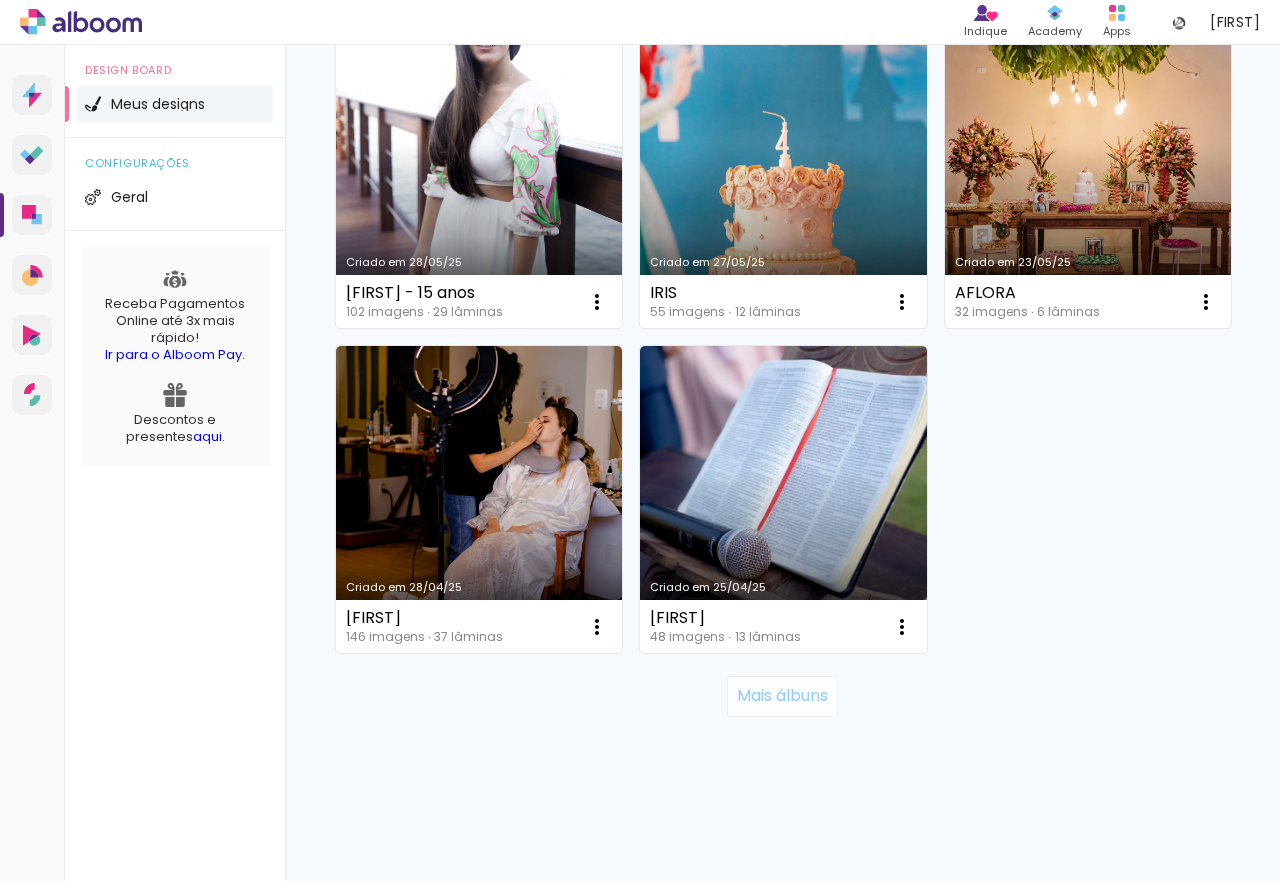 click on "Mais álbuns" 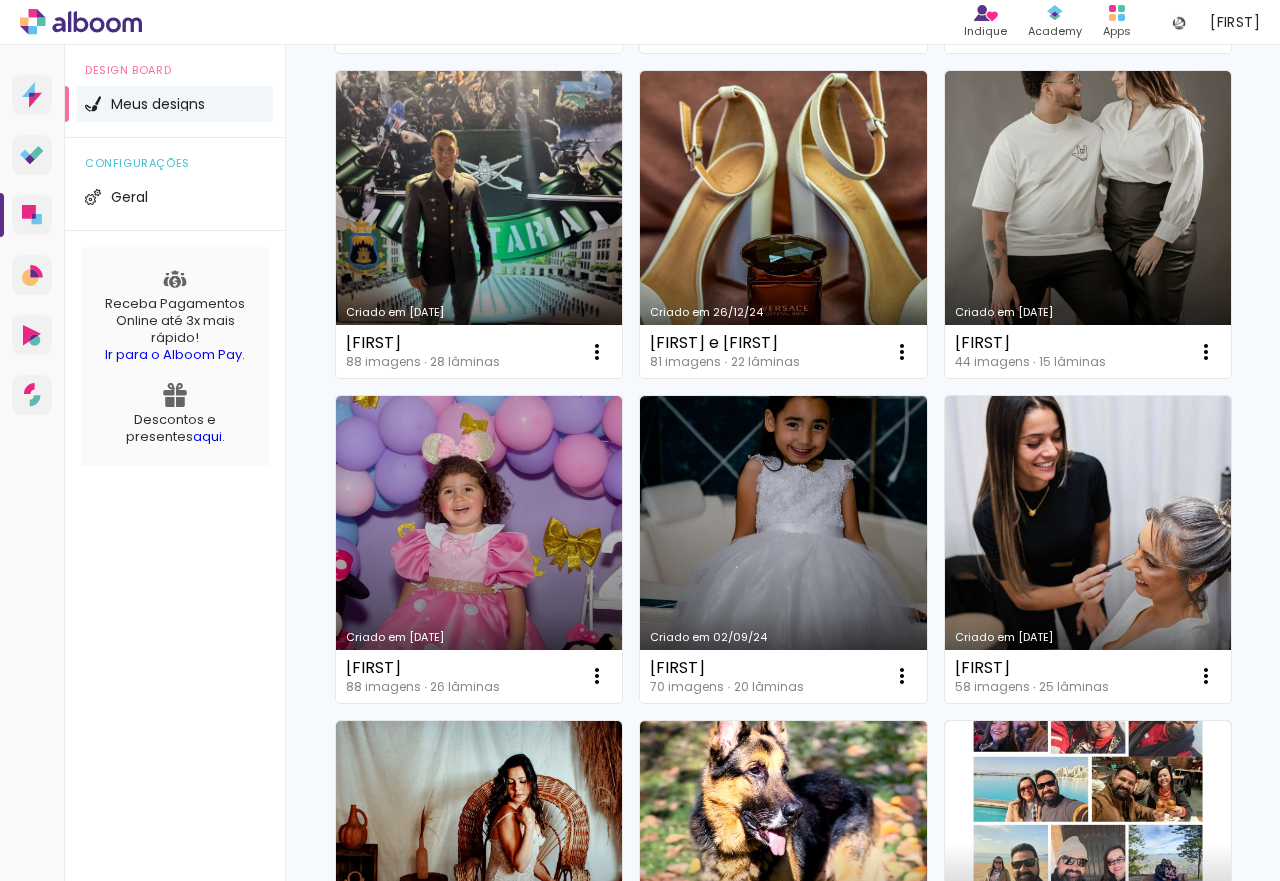 scroll, scrollTop: 4624, scrollLeft: 0, axis: vertical 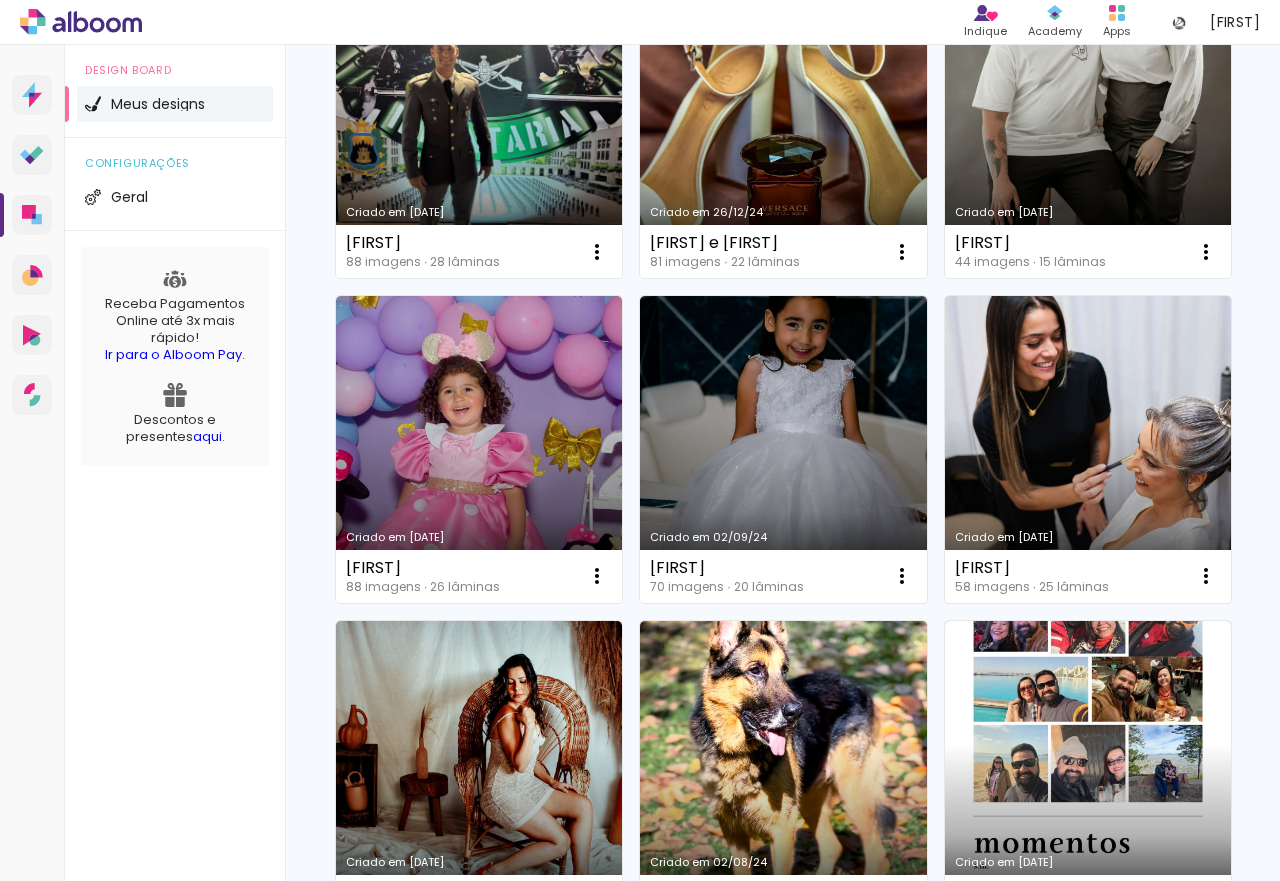 click at bounding box center (597, -3969) 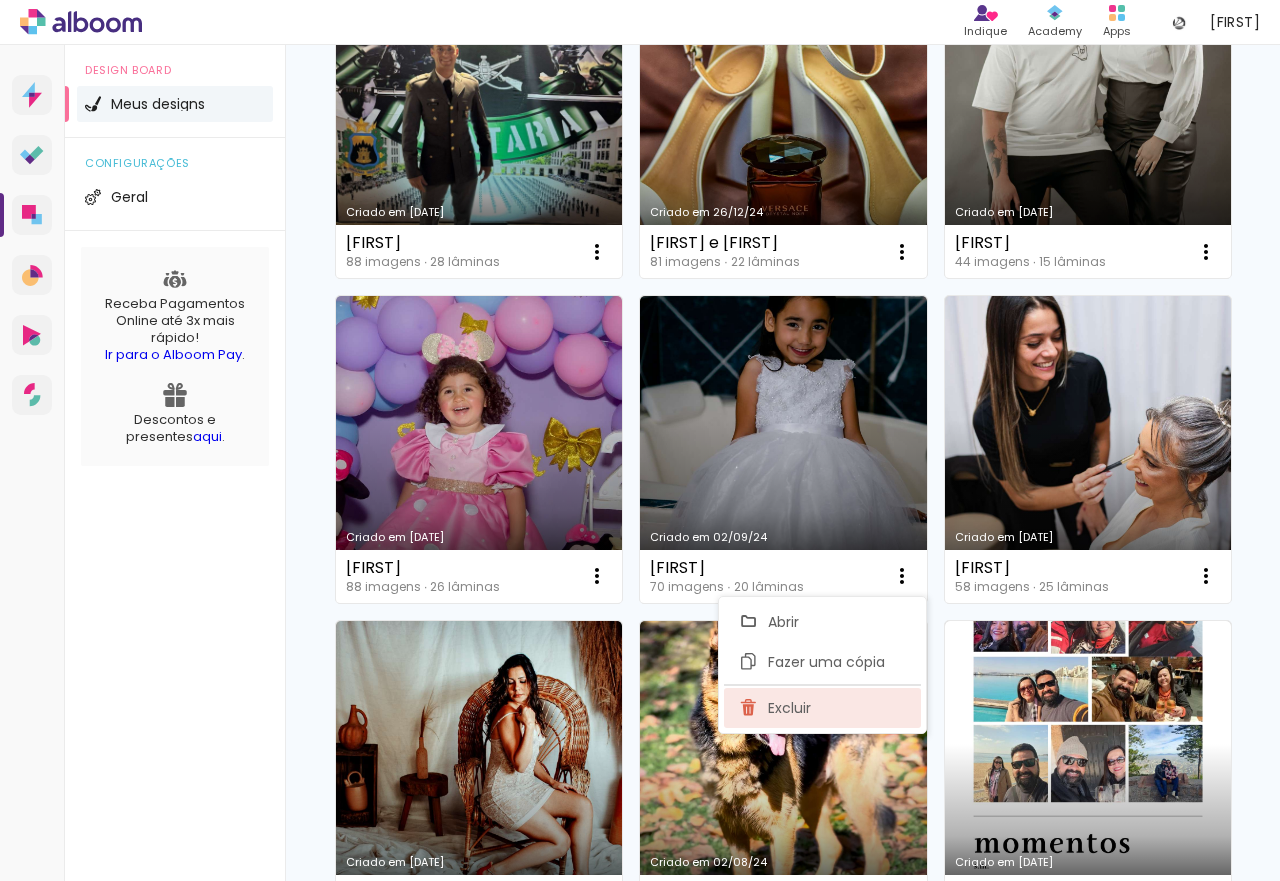 click on "Excluir" 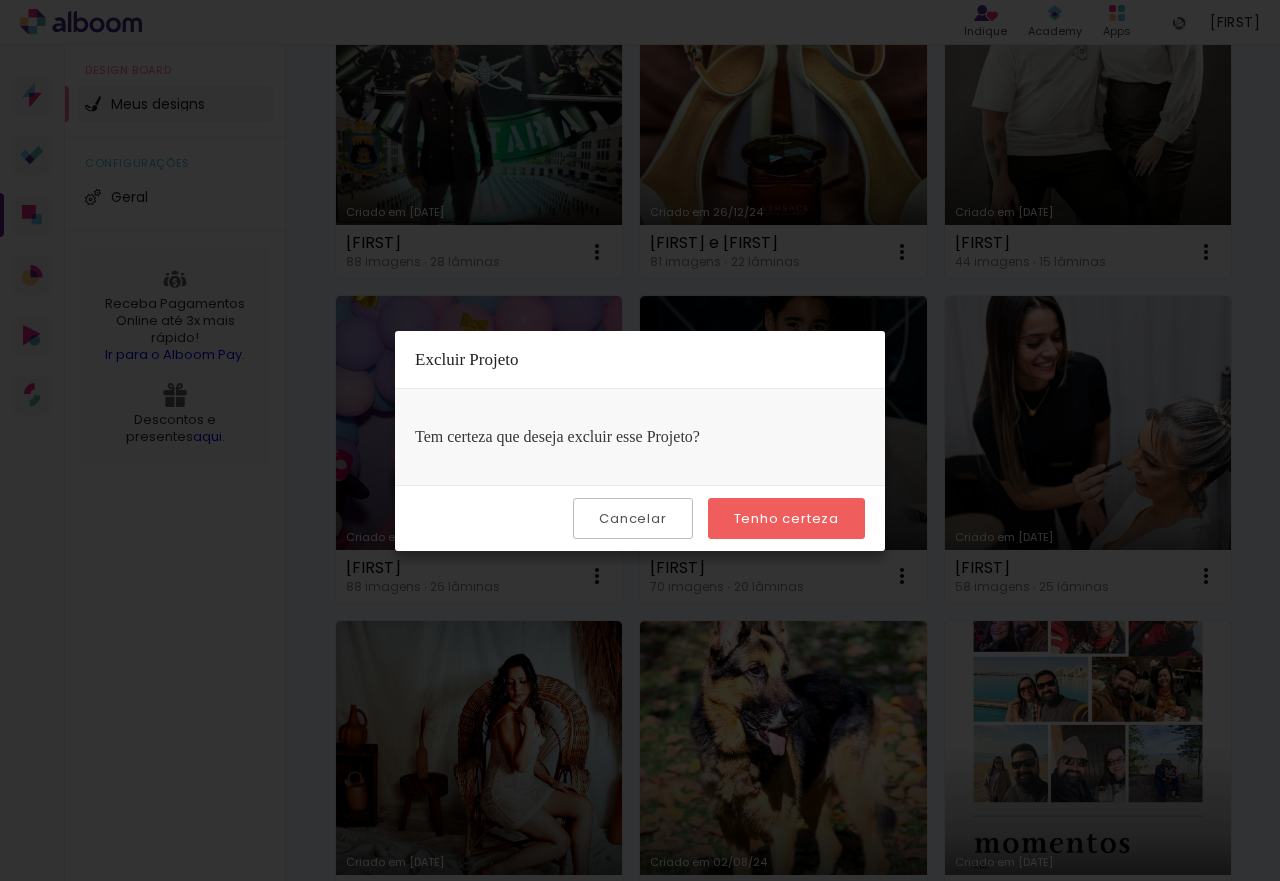 click on "Tenho certeza" at bounding box center [786, 518] 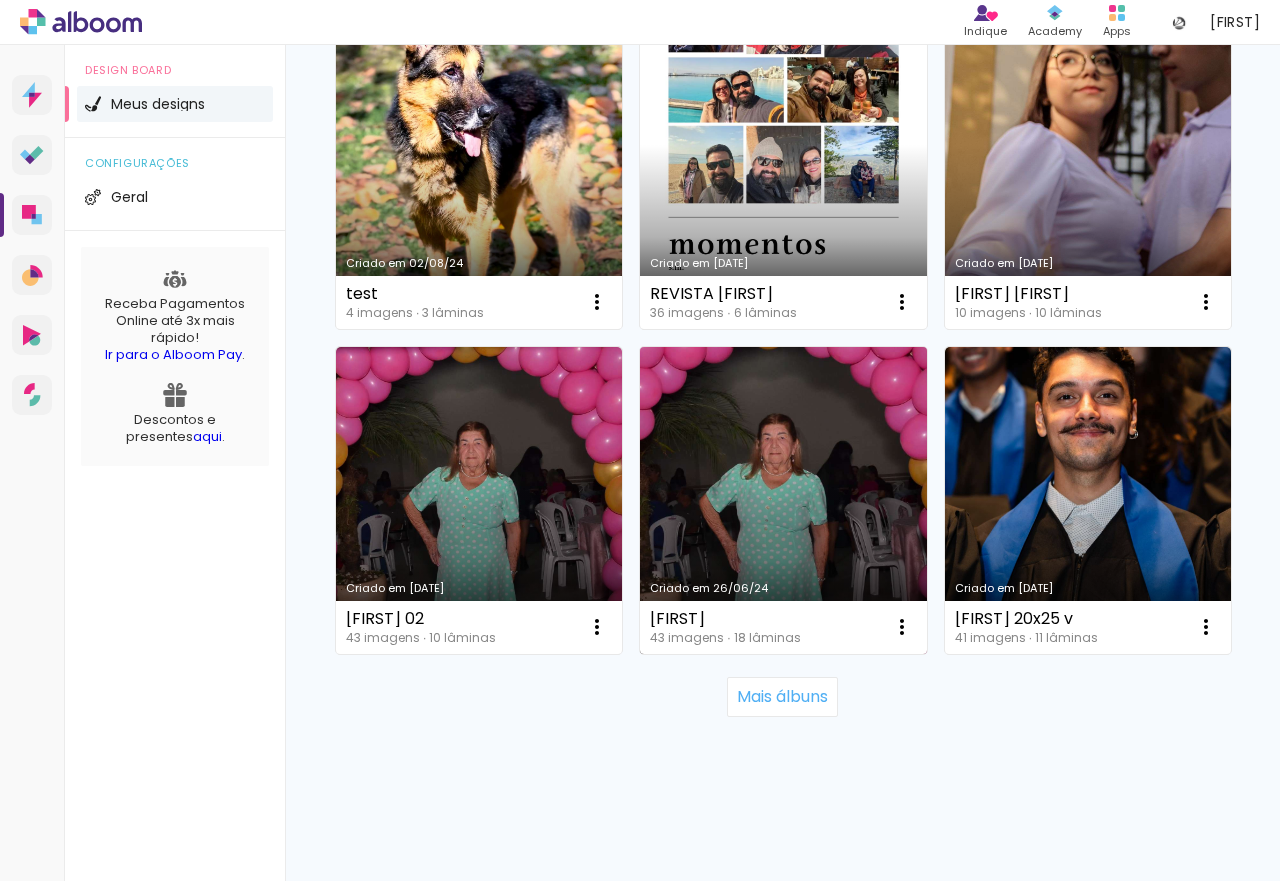 scroll, scrollTop: 8124, scrollLeft: 0, axis: vertical 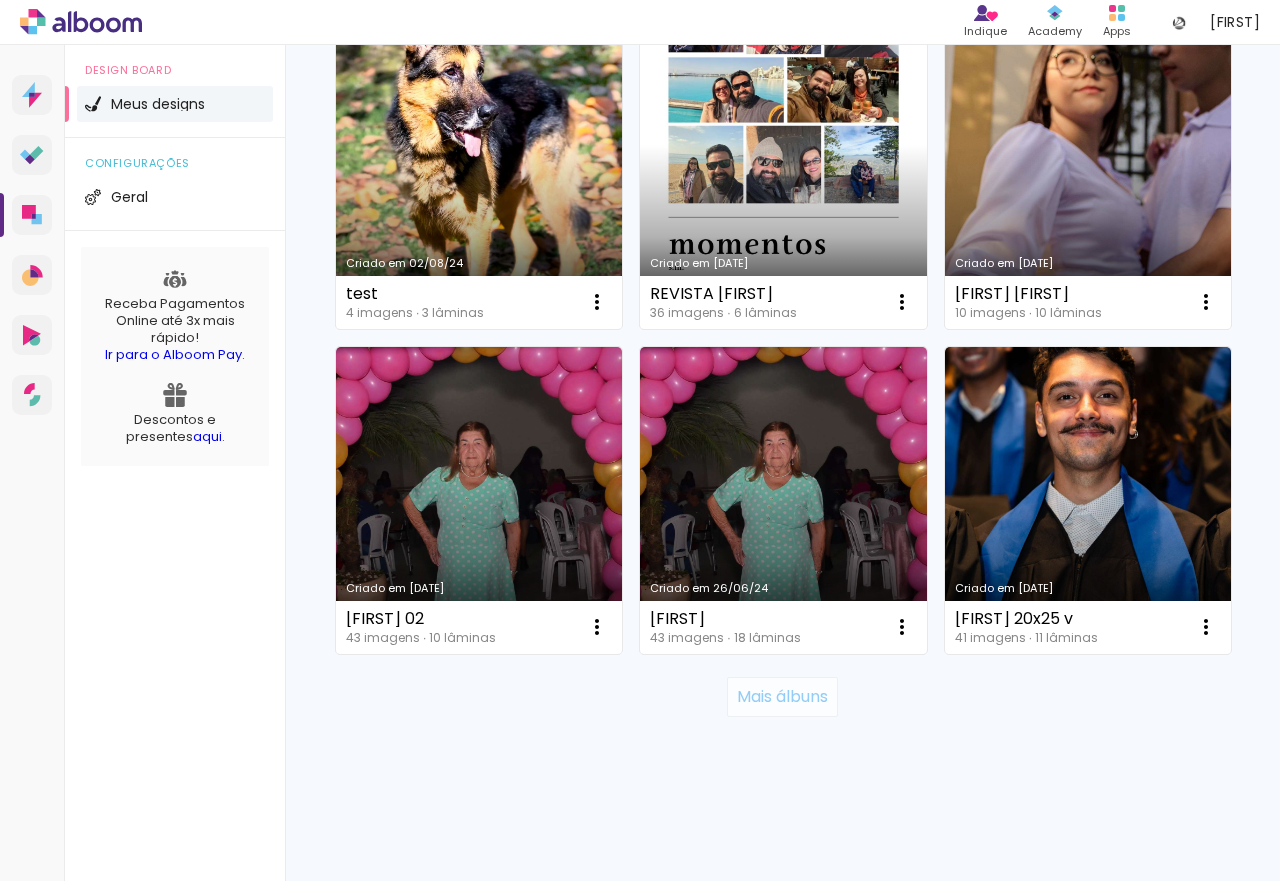 click on "Mais álbuns" 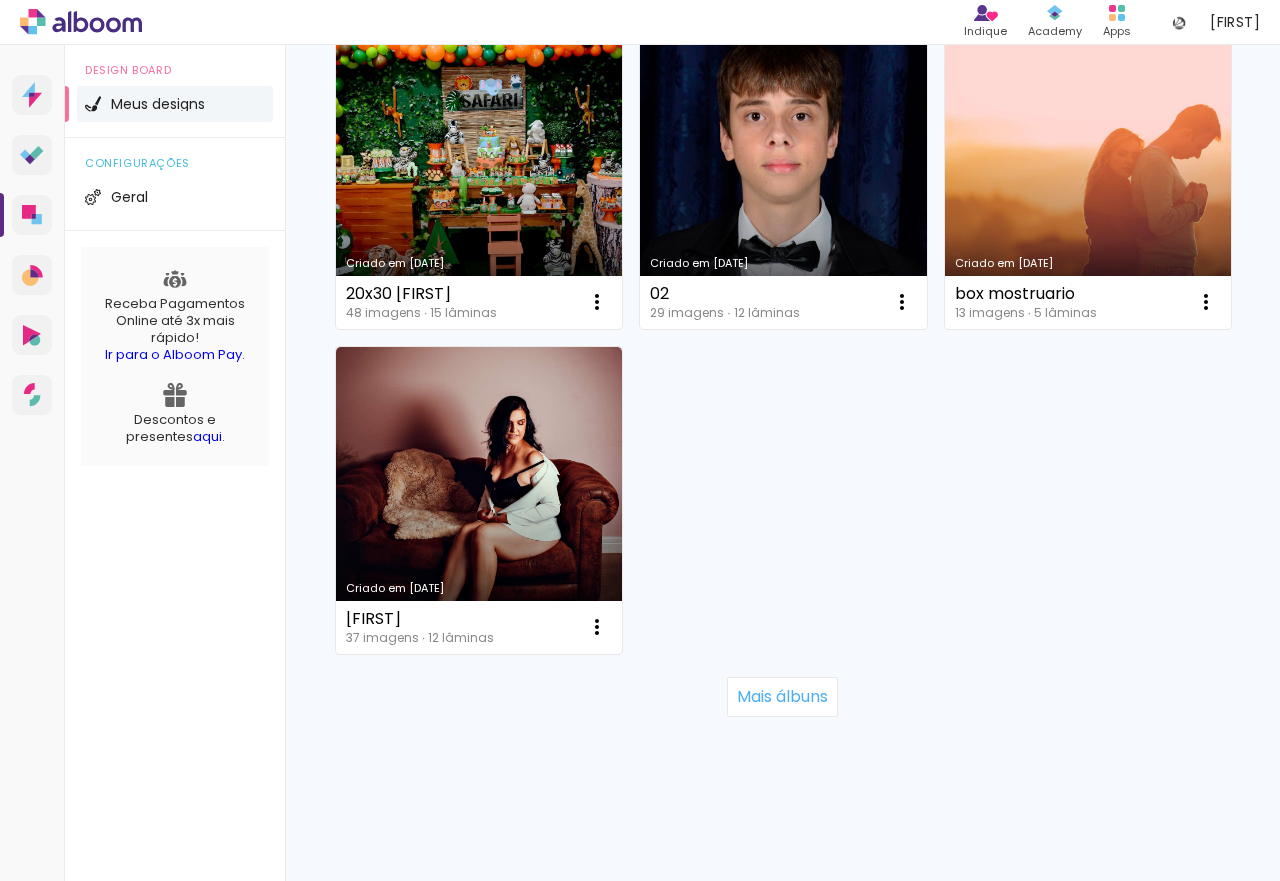 scroll, scrollTop: 8624, scrollLeft: 0, axis: vertical 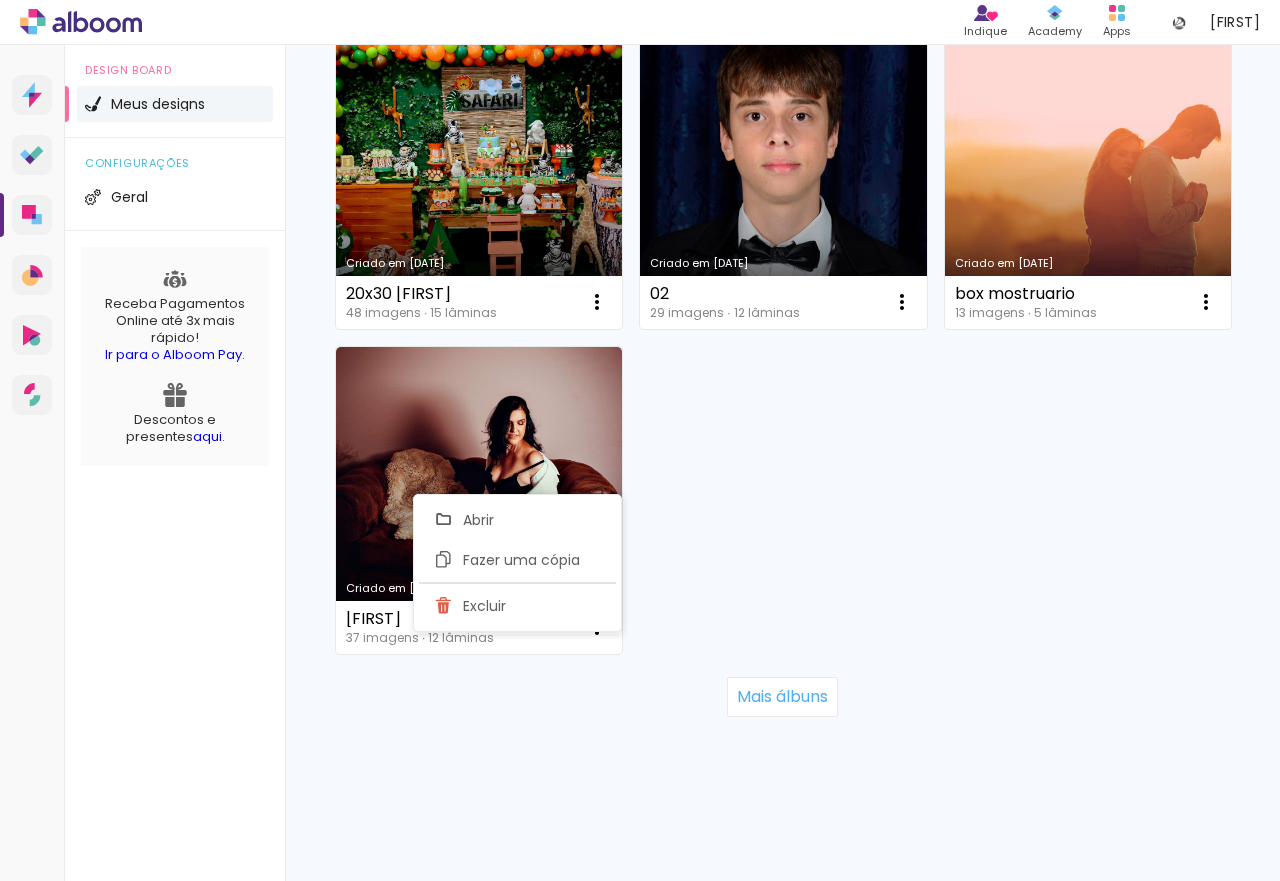 click on "[FIRST] [FIRST] [NUMBER] lâminas  Abrir Fazer uma cópia Excluir Criado em [DATE] [FIRST] [NUMBER] lâminas  Abrir Fazer uma cópia Excluir Criado em [DATE] [FIRST] [NUMBER] lâminas  Abrir Fazer uma cópia Excluir Criado em [DATE] [FIRST] [NUMBER] lâminas  Abrir Fazer uma cópia Excluir Criado em [DATE] [FIRST] [NUMBER] lâminas  Abrir Fazer uma cópia Excluir Criado em [DATE] [FIRST] - Chá Revelação [NUMBER] lâminas  Abrir Fazer uma cópia Excluir Criado em [DATE] [FIRST] - Casamento  [NUMBER] lâminas  Abrir Fazer uma cópia Excluir Criado em [DATE] THAMARA - A ESPERA DE ANTÔNIO [NUMBER] lâminas  Abrir Fazer uma cópia Excluir Criado em [DATE] [FIRST] [FIRST] [NUMBER] lâminas  Abrir Fazer uma cópia Excluir Criado em [DATE] [FIRST] [FIRST] [NUMBER] lâminas  Abrir Fazer uma cópia Excluir" at bounding box center (782, -3561) 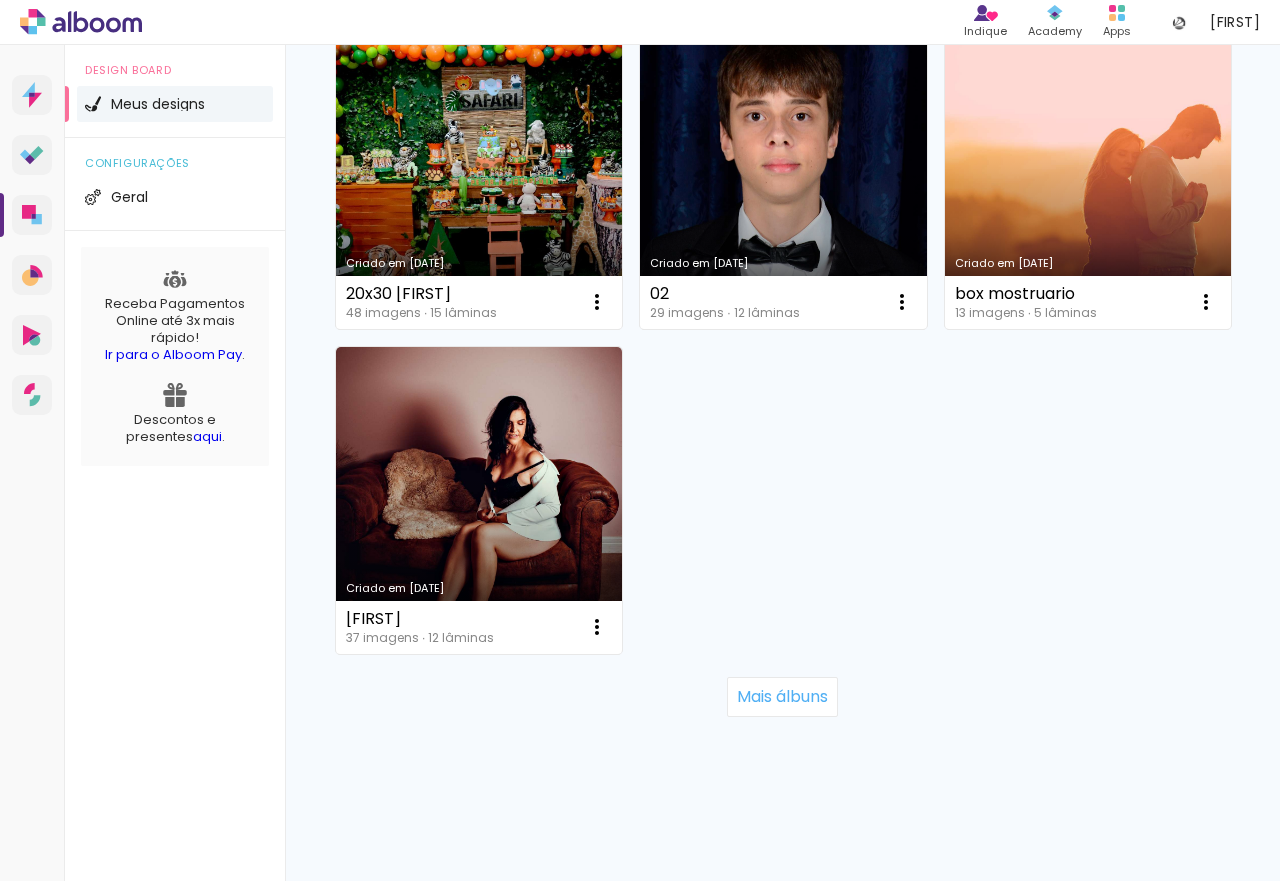 scroll, scrollTop: 9324, scrollLeft: 0, axis: vertical 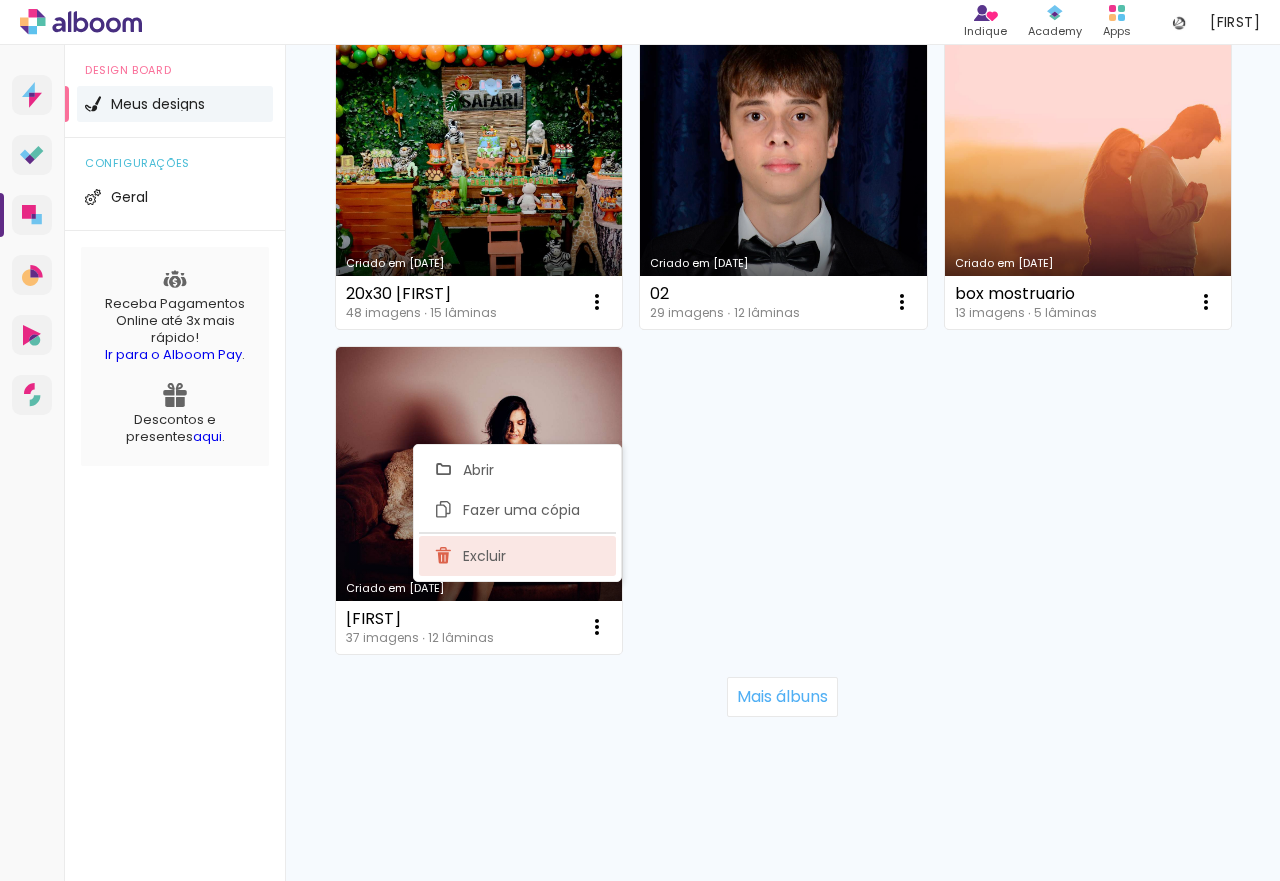 click on "Excluir" 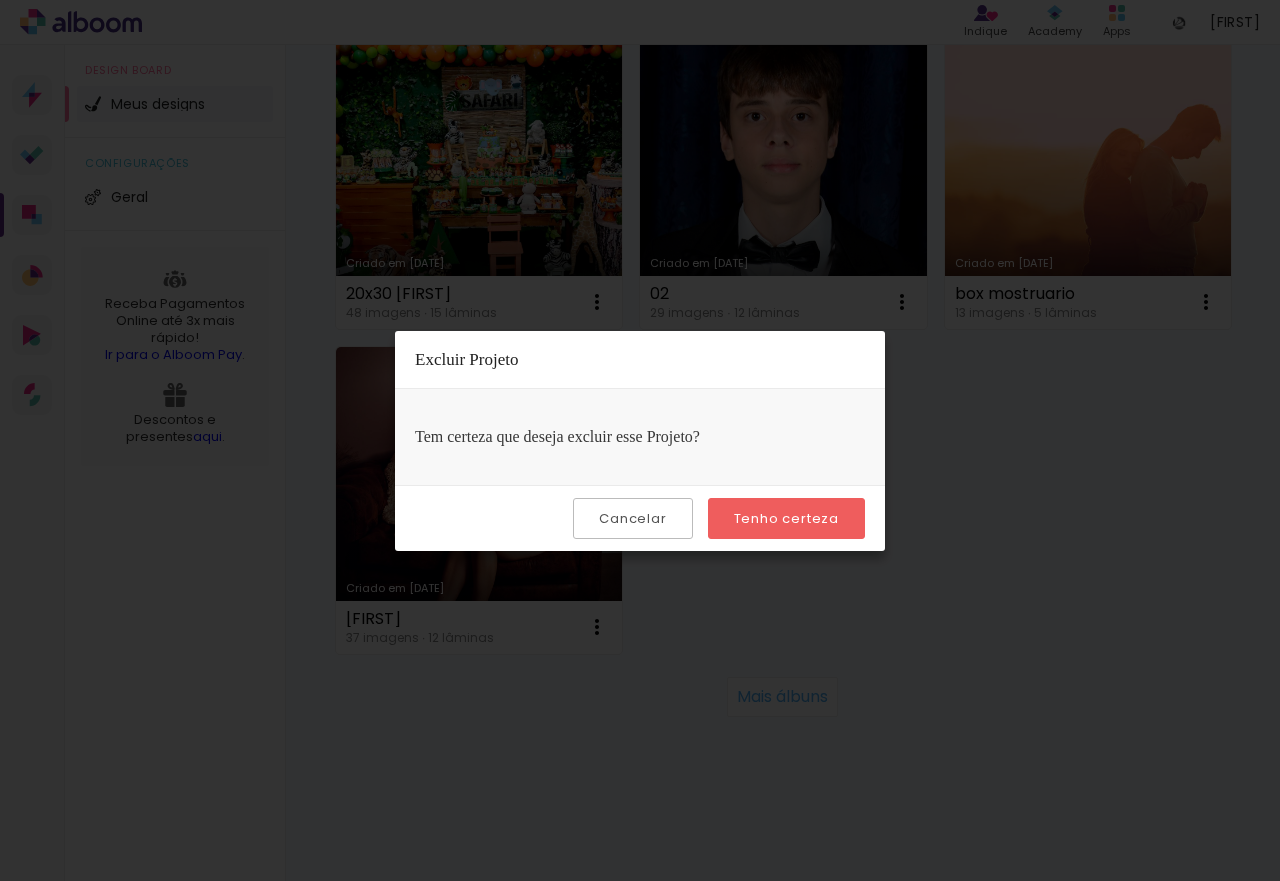 click on "Tenho certeza" at bounding box center (0, 0) 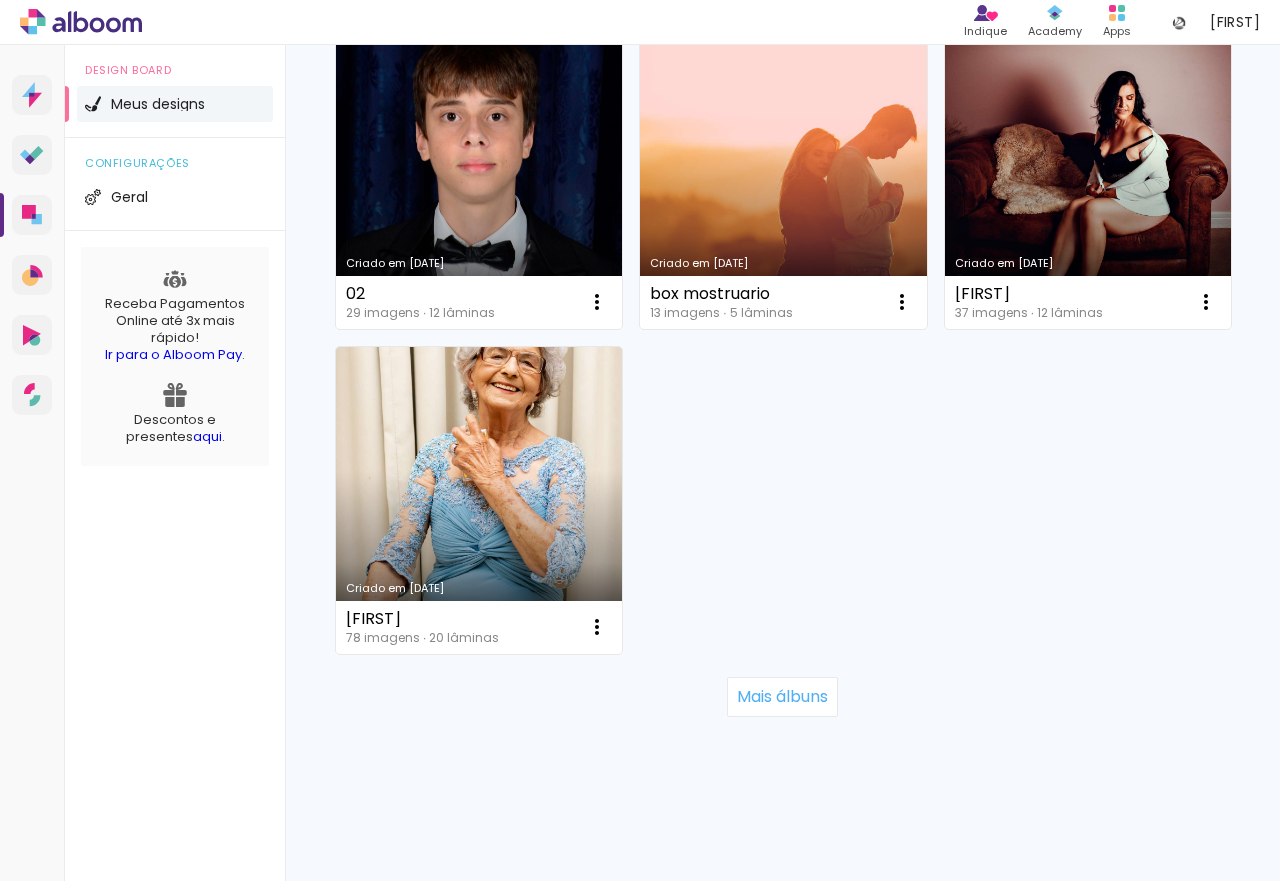 scroll, scrollTop: 10024, scrollLeft: 0, axis: vertical 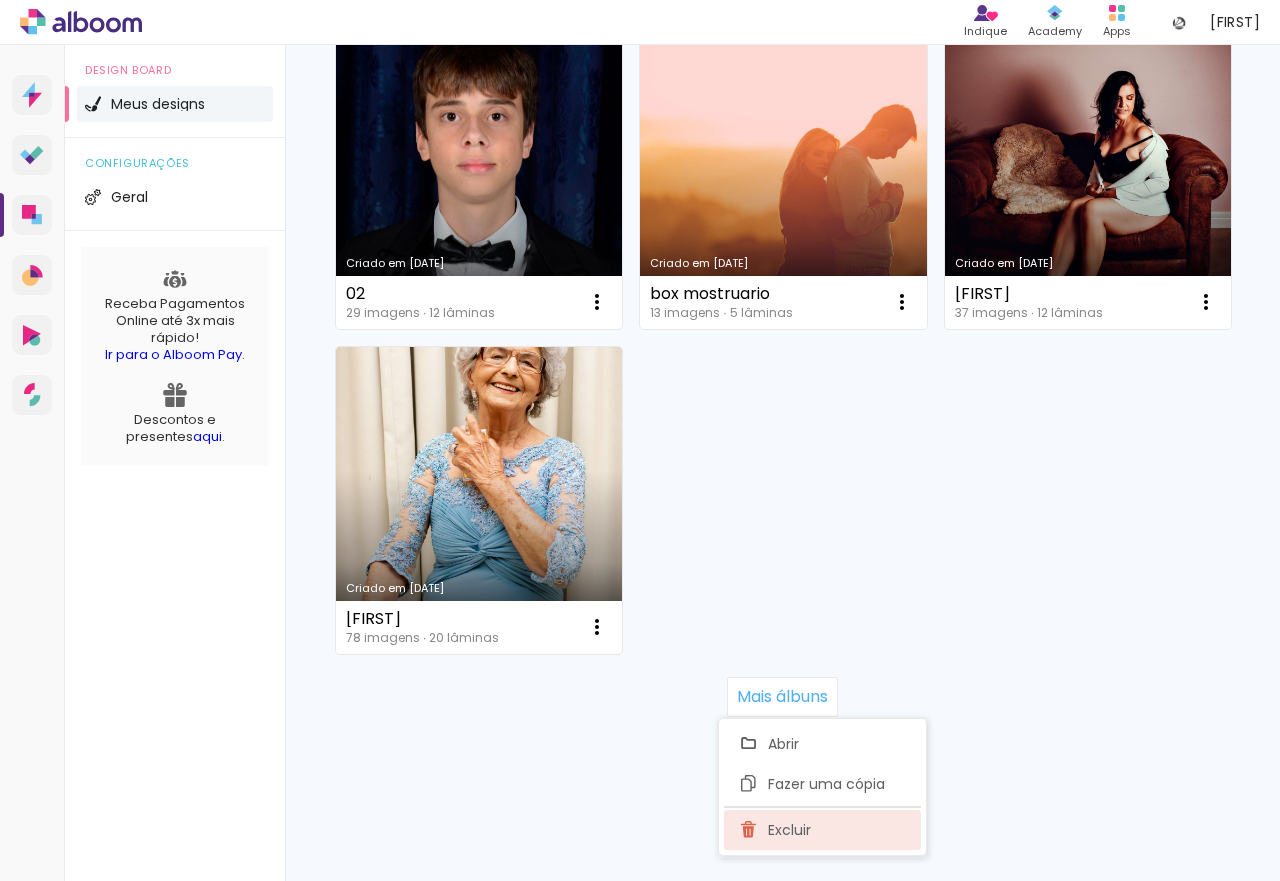 click on "Excluir" 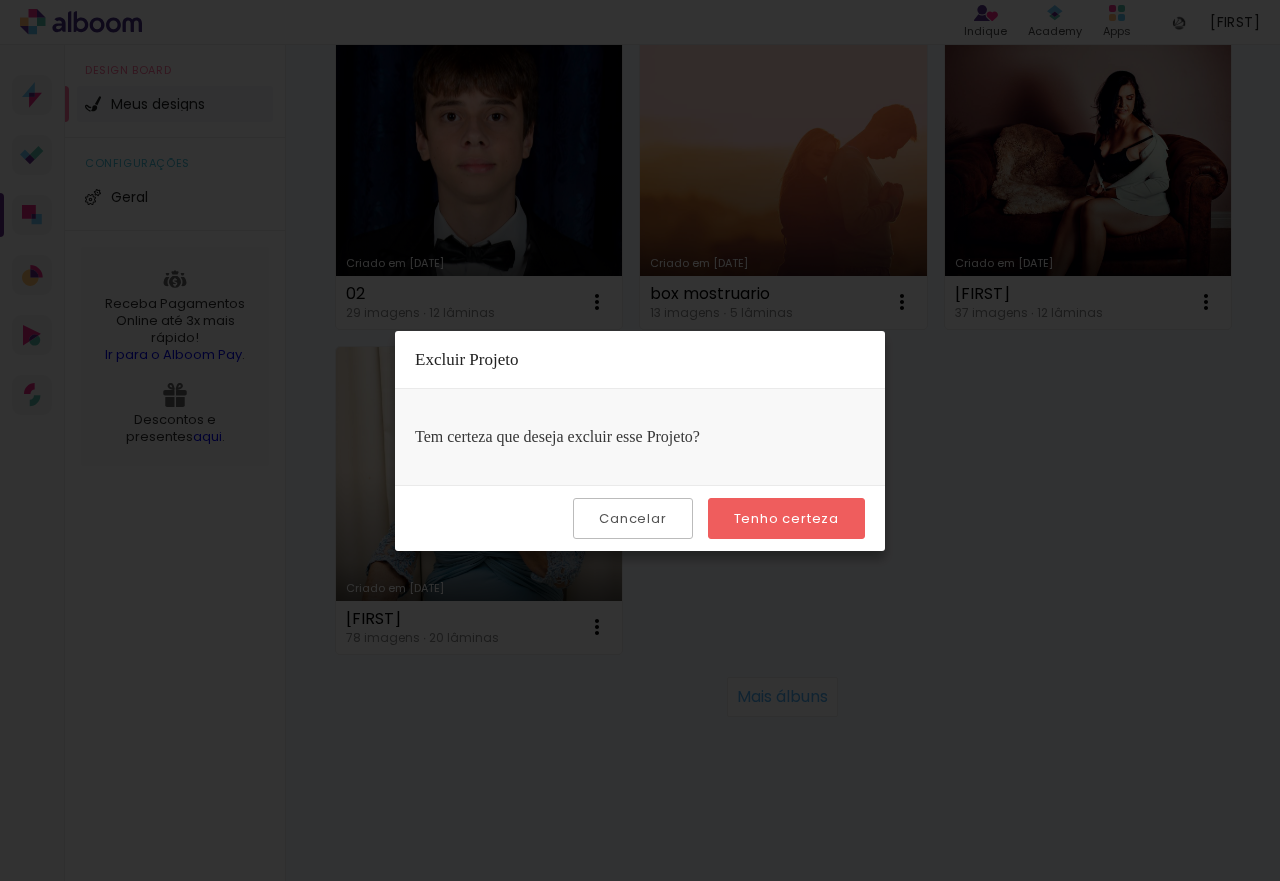 click on "Tenho certeza" at bounding box center [786, 518] 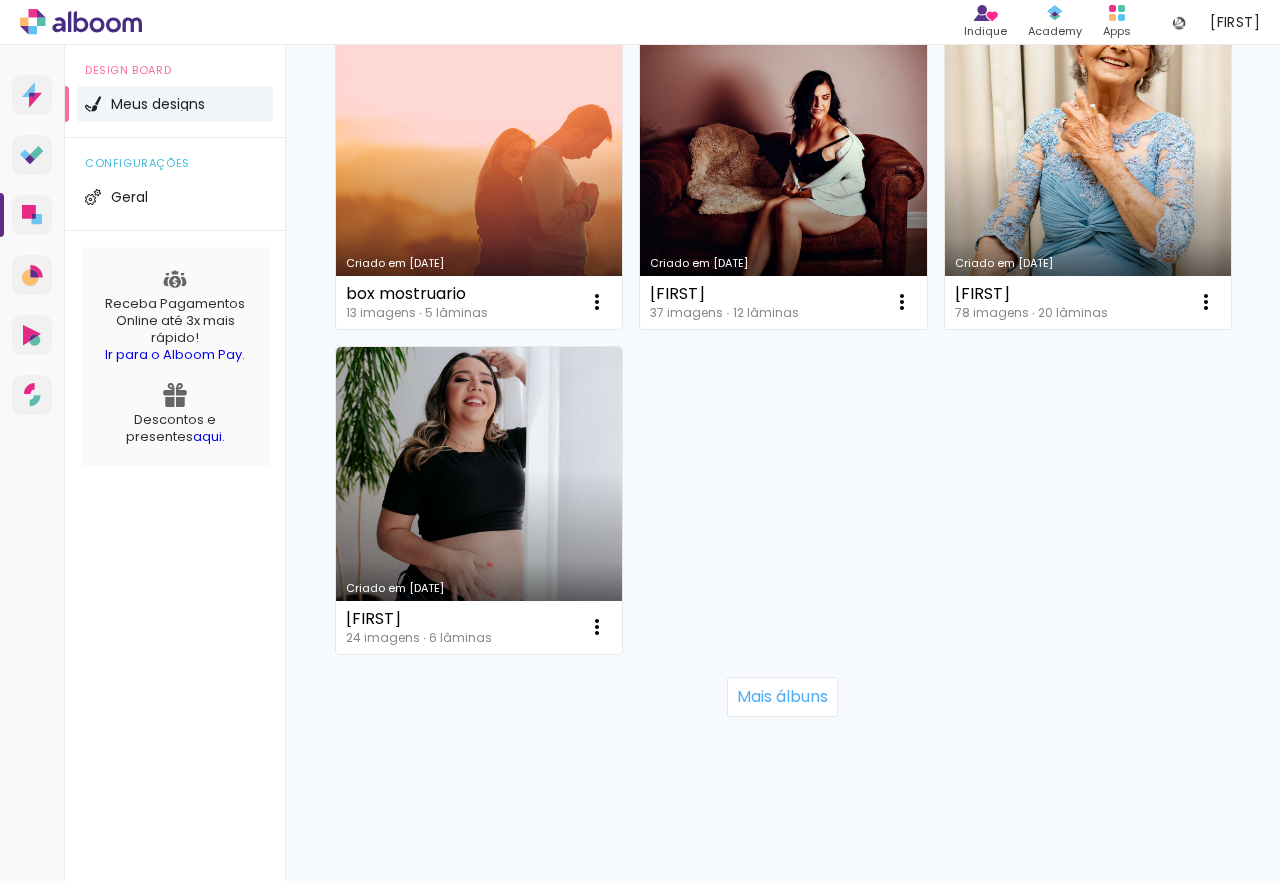 scroll, scrollTop: 11024, scrollLeft: 0, axis: vertical 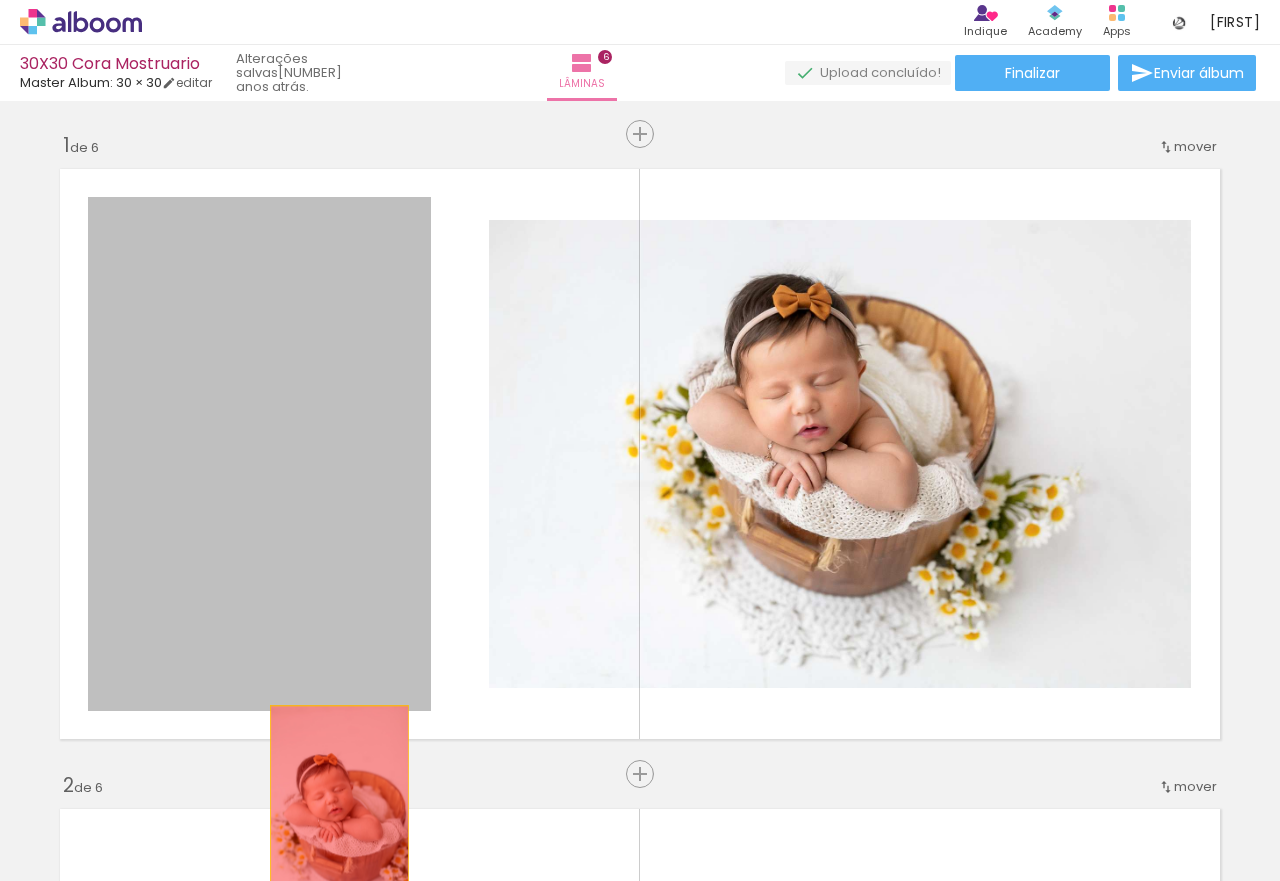 drag, startPoint x: 395, startPoint y: 464, endPoint x: 416, endPoint y: 693, distance: 229.96086 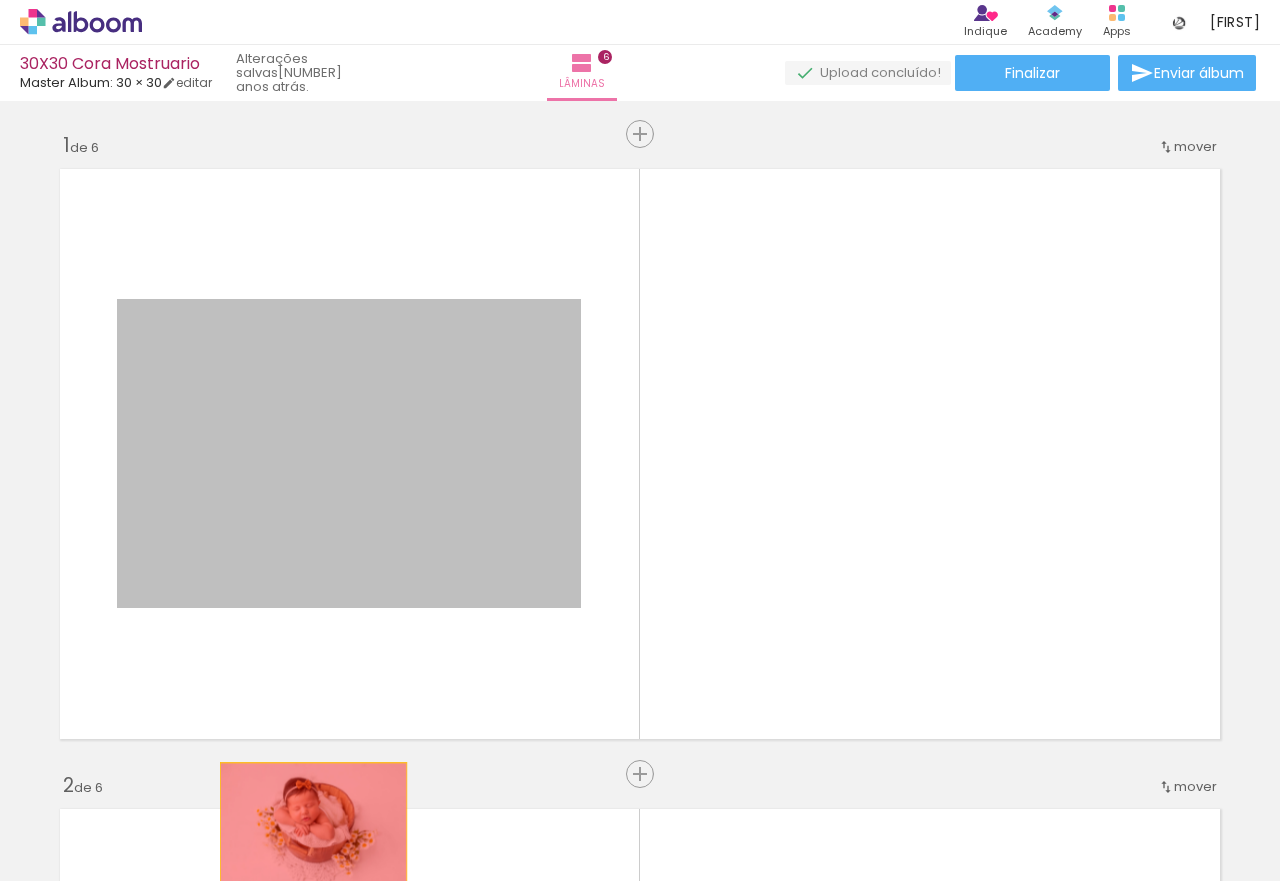 drag, startPoint x: 402, startPoint y: 484, endPoint x: 310, endPoint y: 821, distance: 349.3322 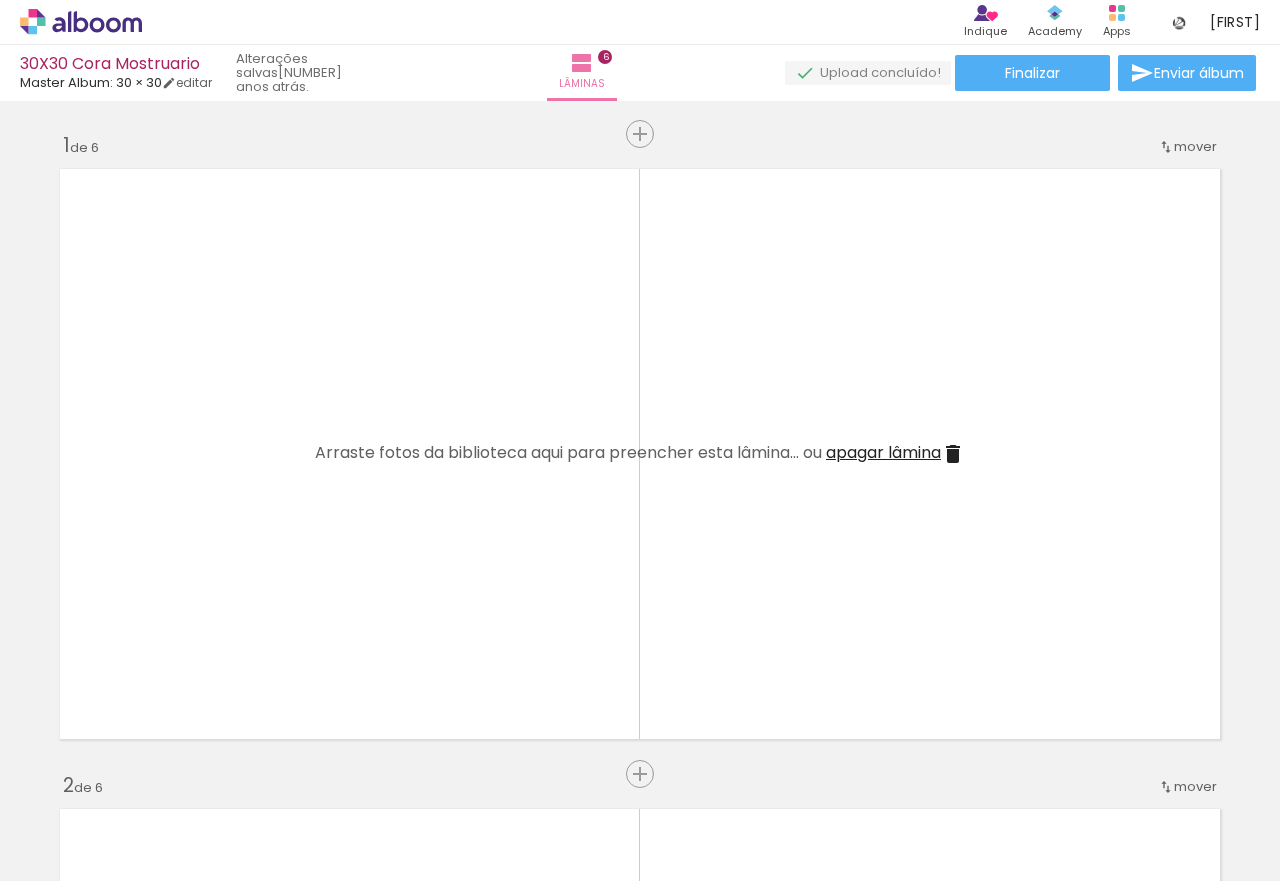 click on "apagar lâmina" at bounding box center [883, 452] 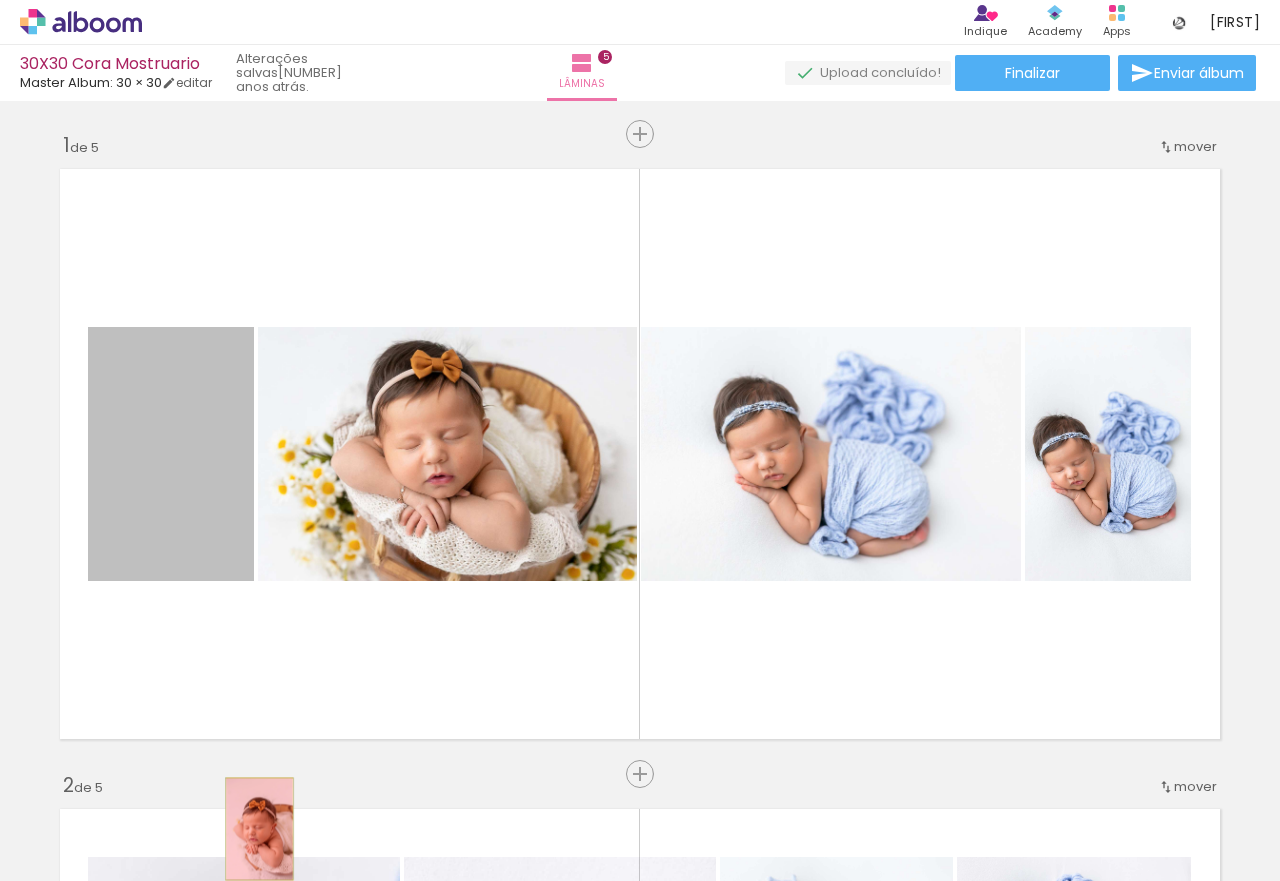 drag, startPoint x: 226, startPoint y: 483, endPoint x: 252, endPoint y: 830, distance: 347.9727 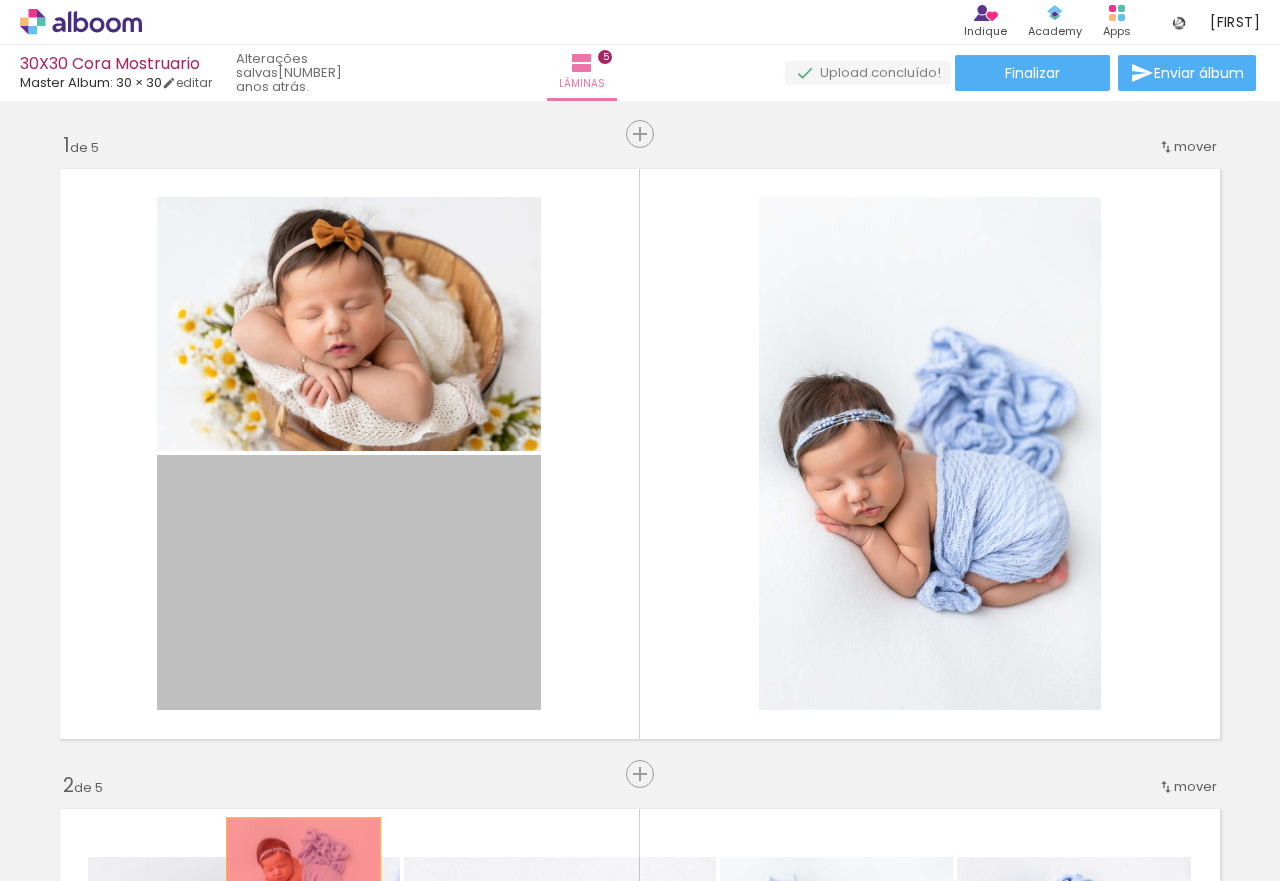 drag, startPoint x: 278, startPoint y: 493, endPoint x: 373, endPoint y: 494, distance: 95.005264 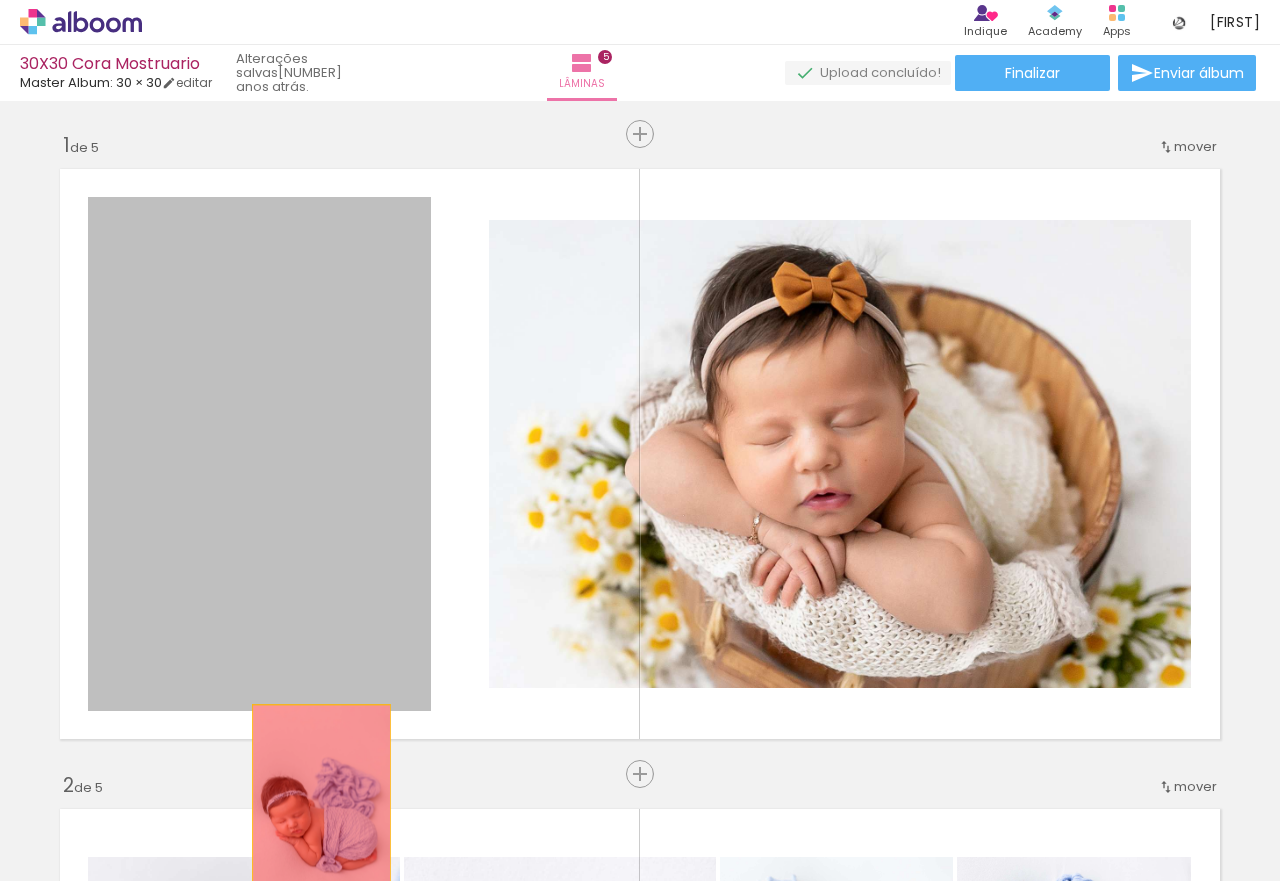 drag, startPoint x: 372, startPoint y: 397, endPoint x: 313, endPoint y: 808, distance: 415.2132 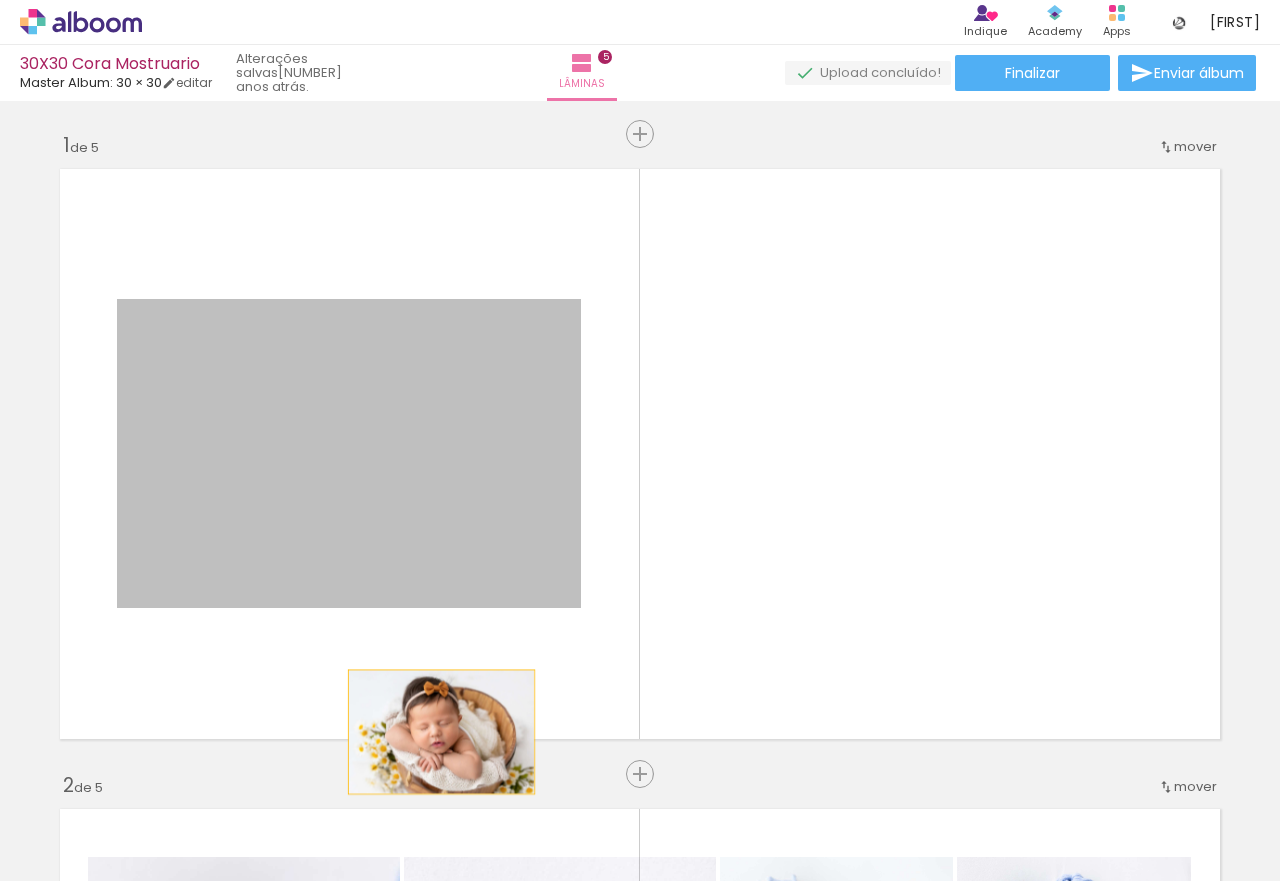 drag, startPoint x: 520, startPoint y: 466, endPoint x: 422, endPoint y: 783, distance: 331.80264 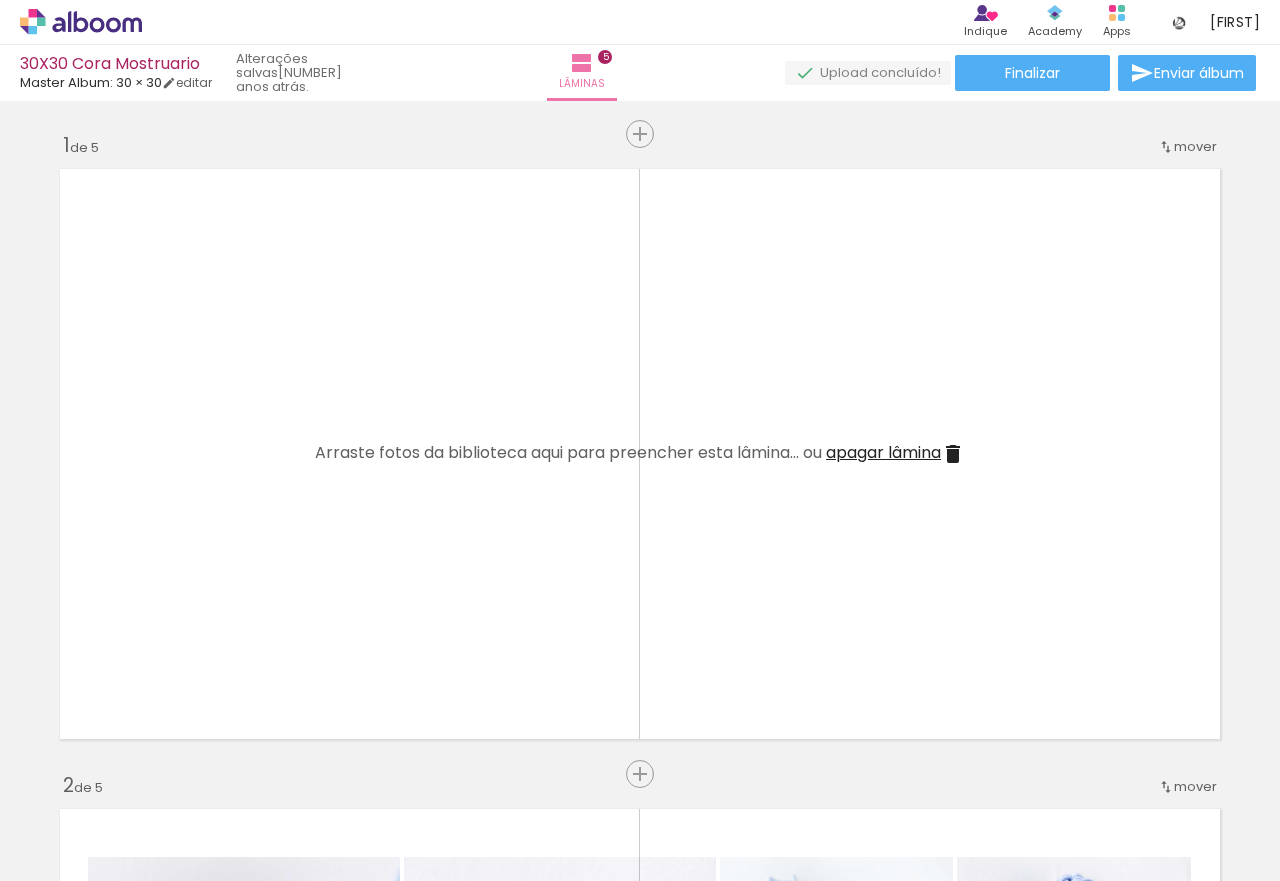 click on "apagar lâmina" at bounding box center (883, 452) 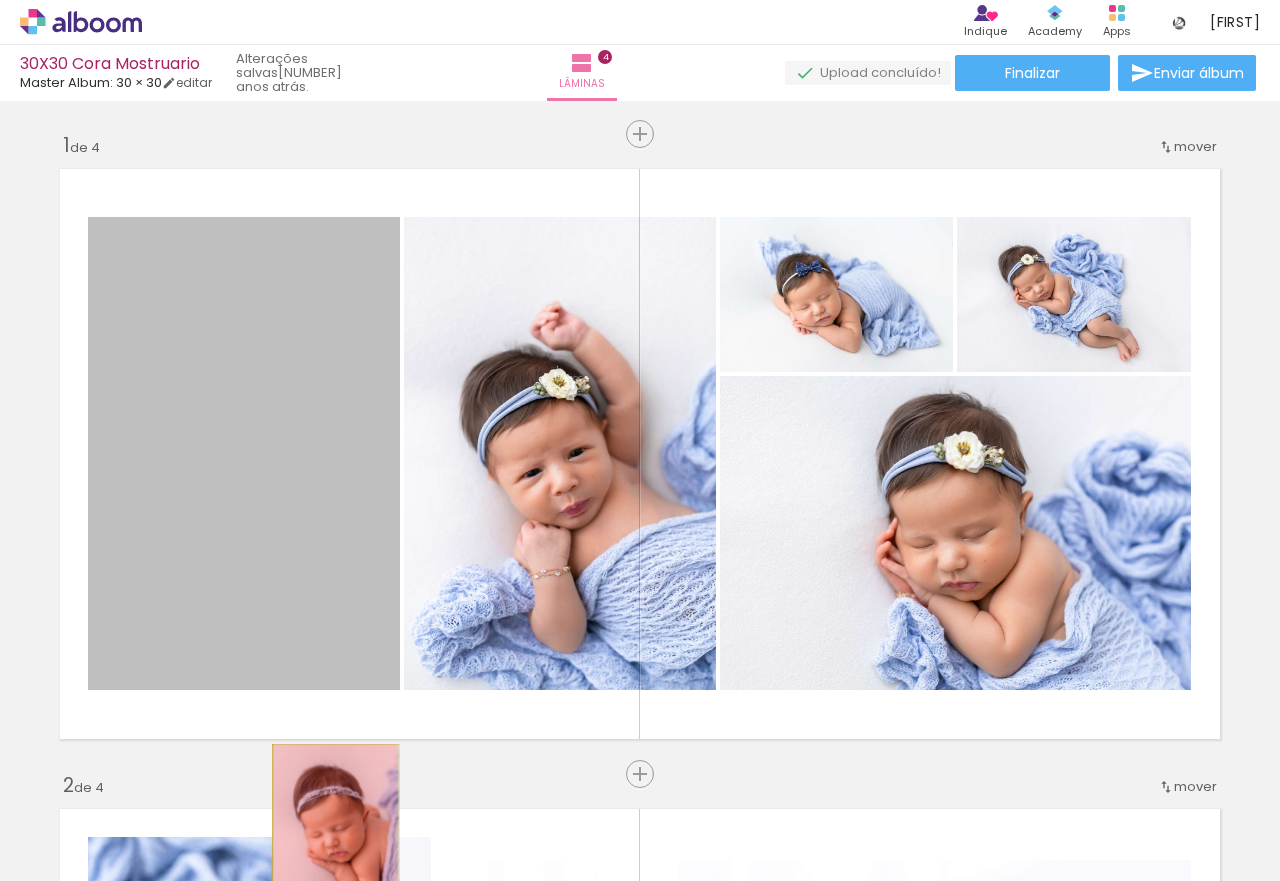 drag, startPoint x: 313, startPoint y: 479, endPoint x: 327, endPoint y: 839, distance: 360.27213 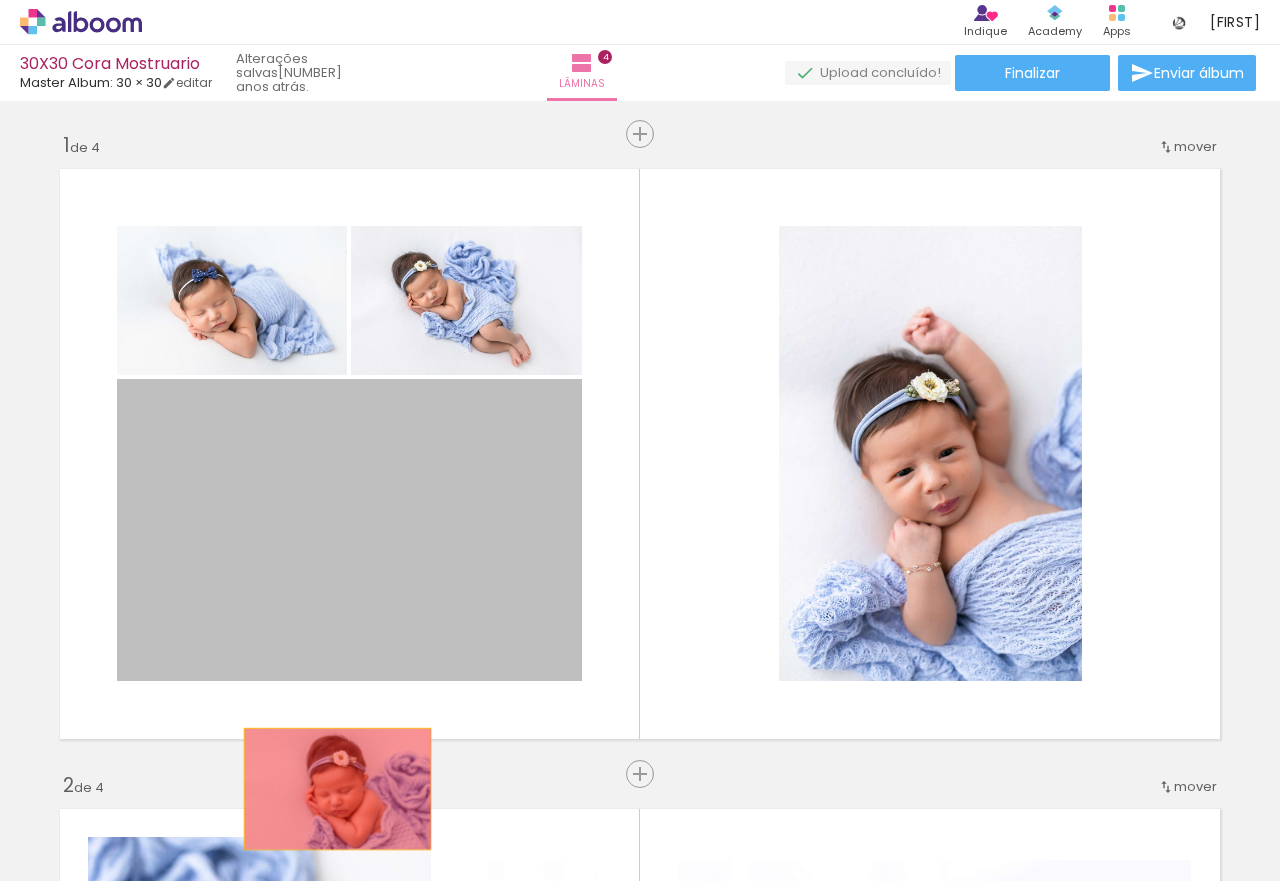 drag, startPoint x: 354, startPoint y: 530, endPoint x: 314, endPoint y: 736, distance: 209.84756 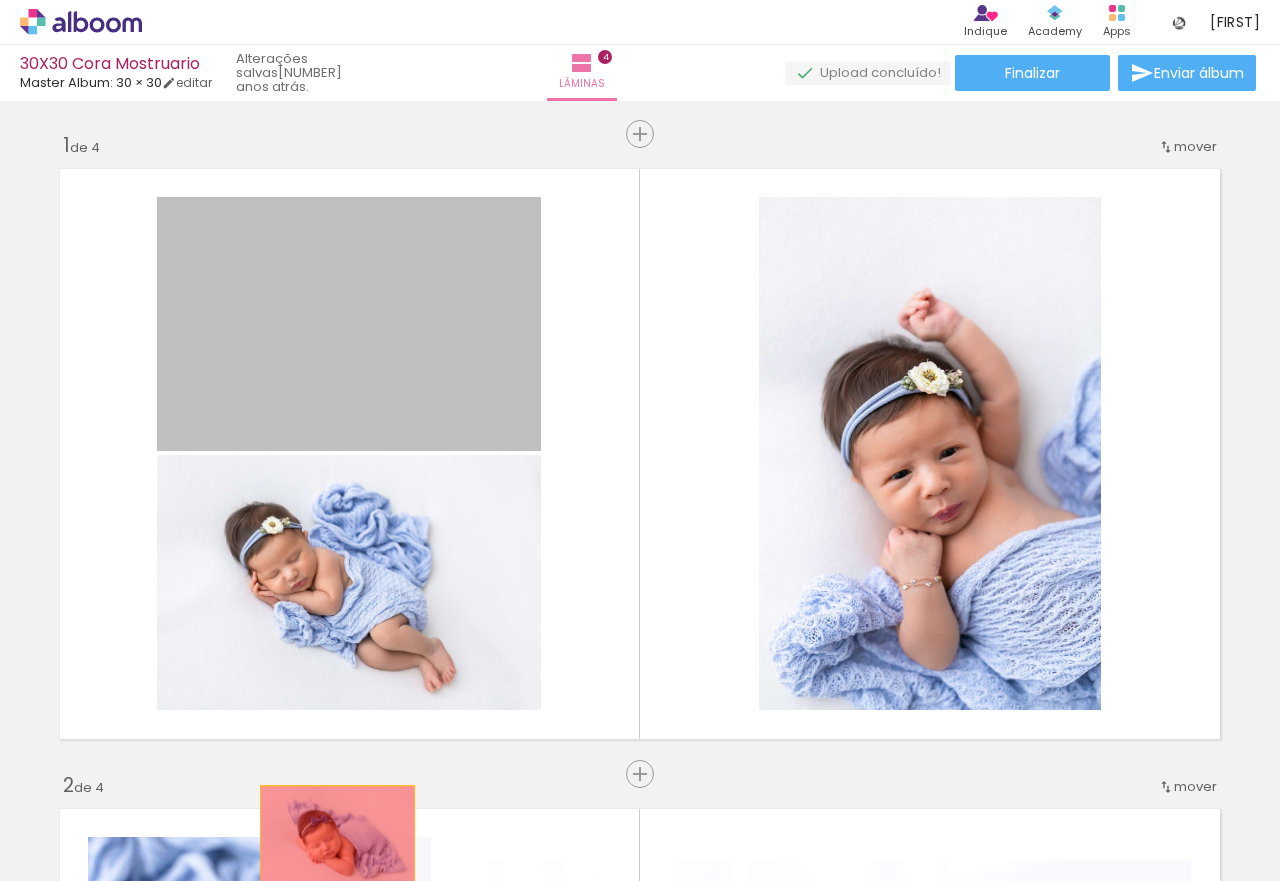 drag, startPoint x: 396, startPoint y: 357, endPoint x: 329, endPoint y: 837, distance: 484.65347 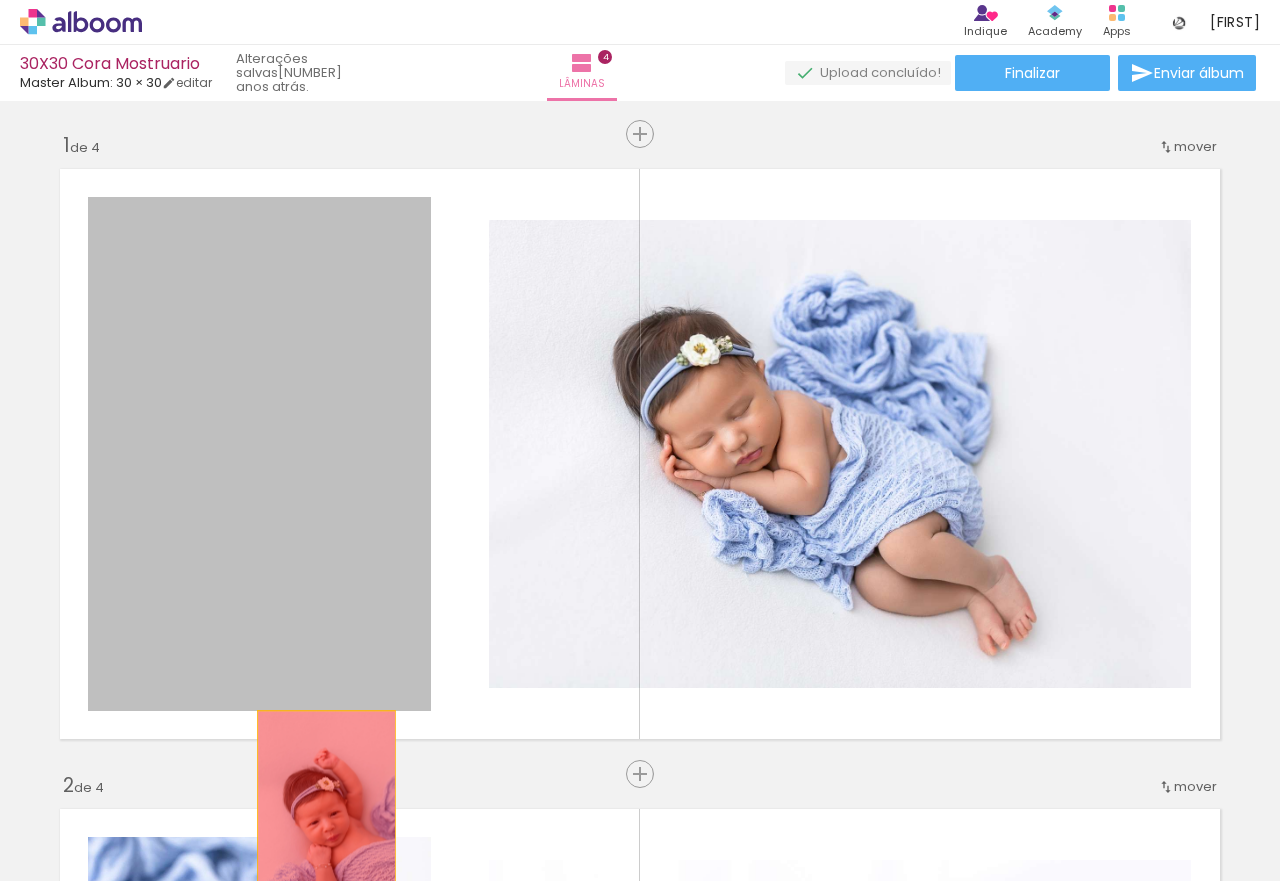 drag, startPoint x: 372, startPoint y: 416, endPoint x: 318, endPoint y: 814, distance: 401.6466 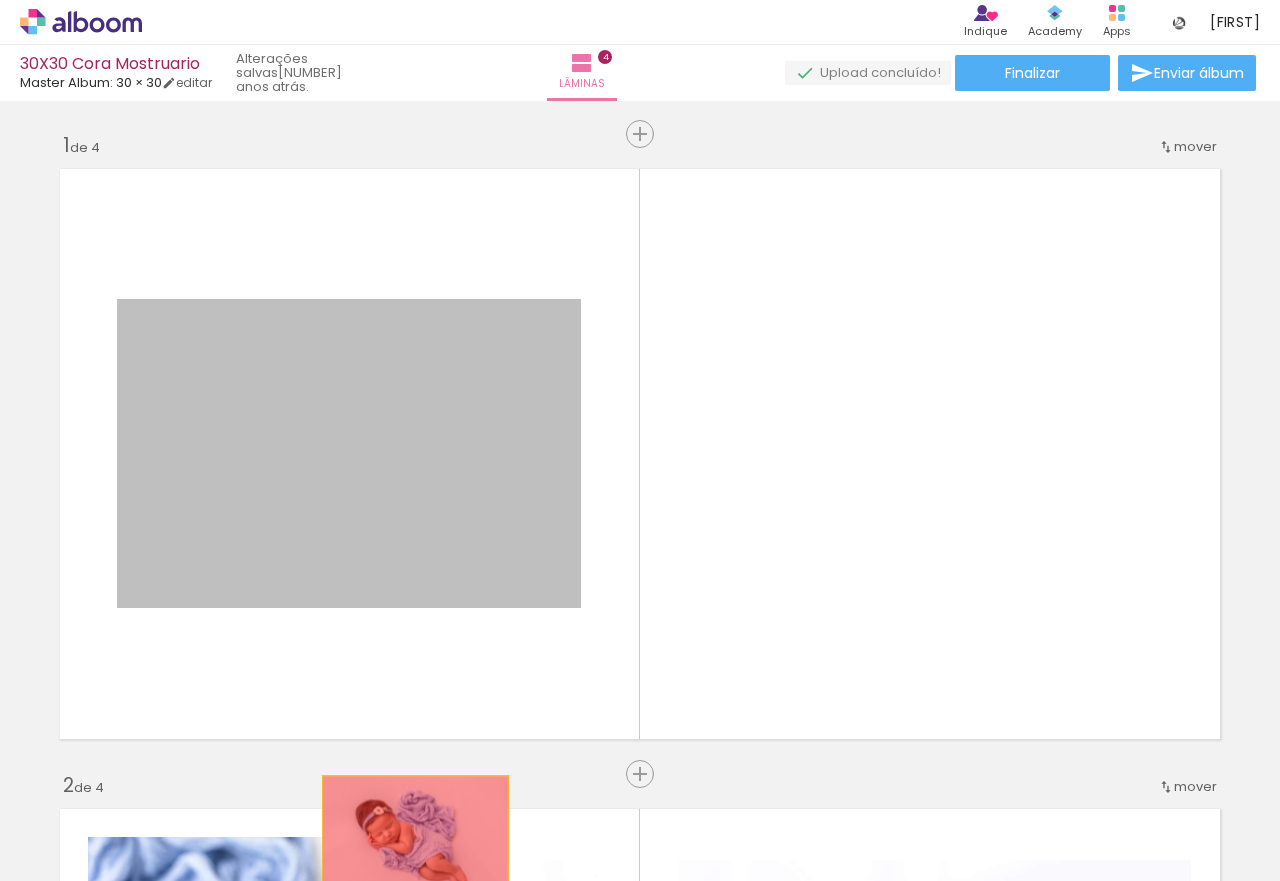 drag, startPoint x: 460, startPoint y: 459, endPoint x: 411, endPoint y: 836, distance: 380.17102 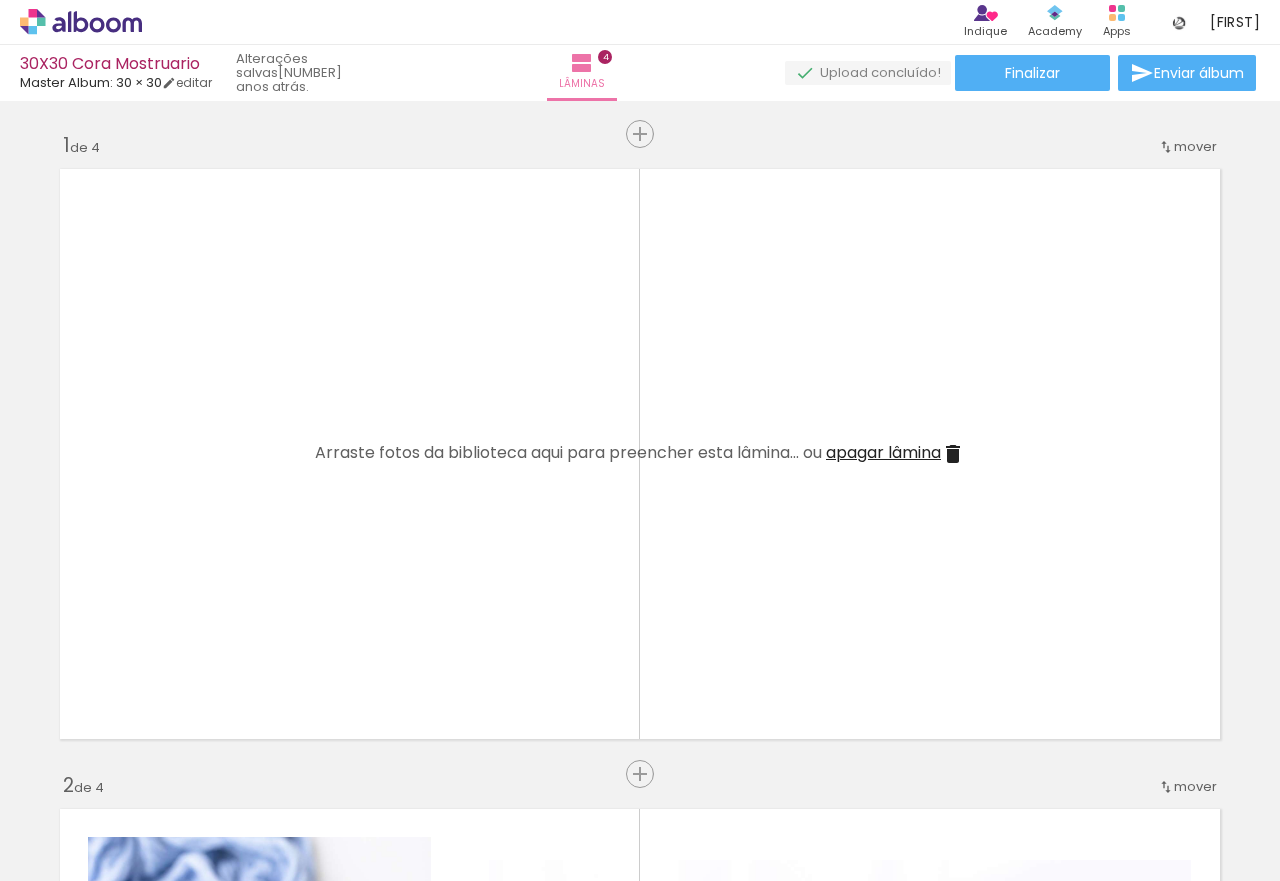 click on "apagar lâmina" at bounding box center (883, 452) 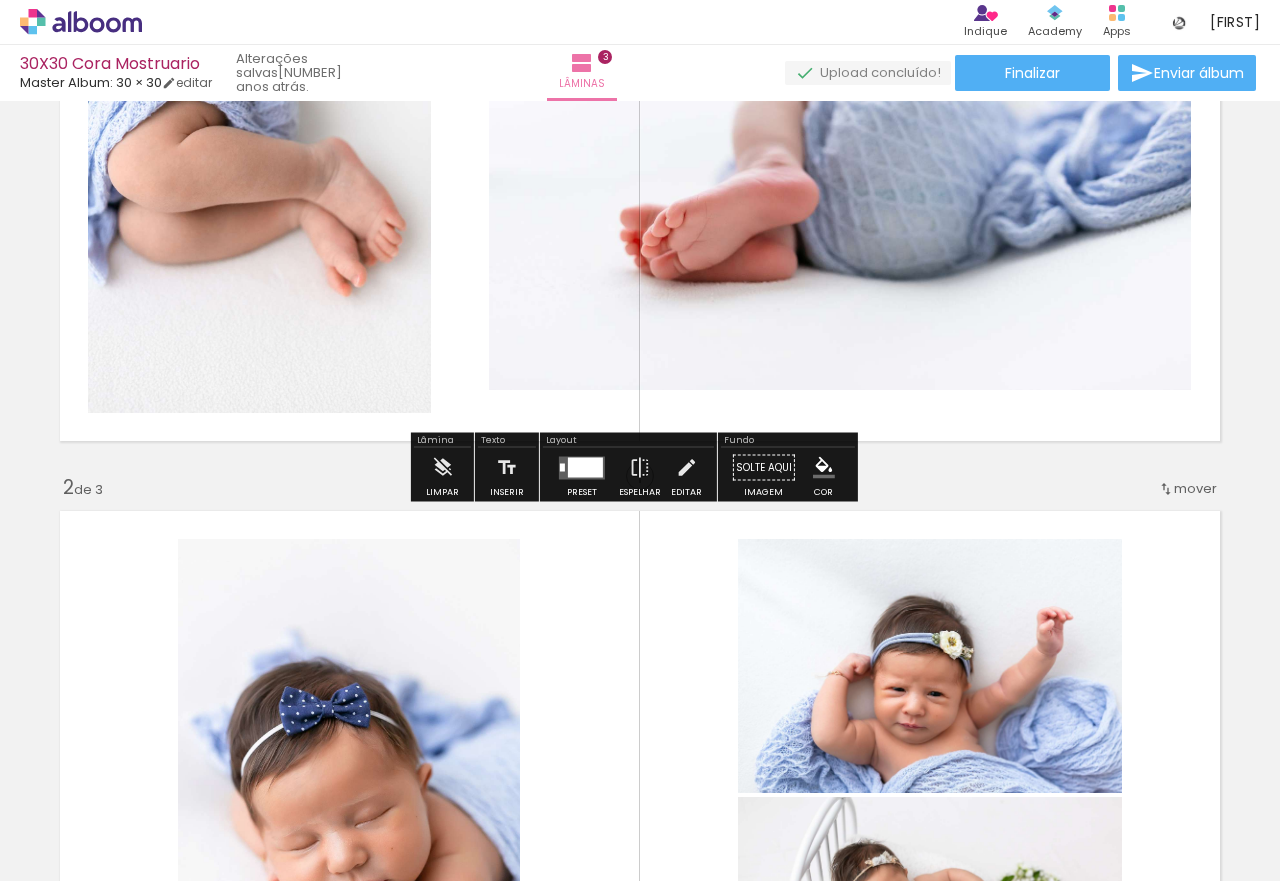 scroll, scrollTop: 300, scrollLeft: 0, axis: vertical 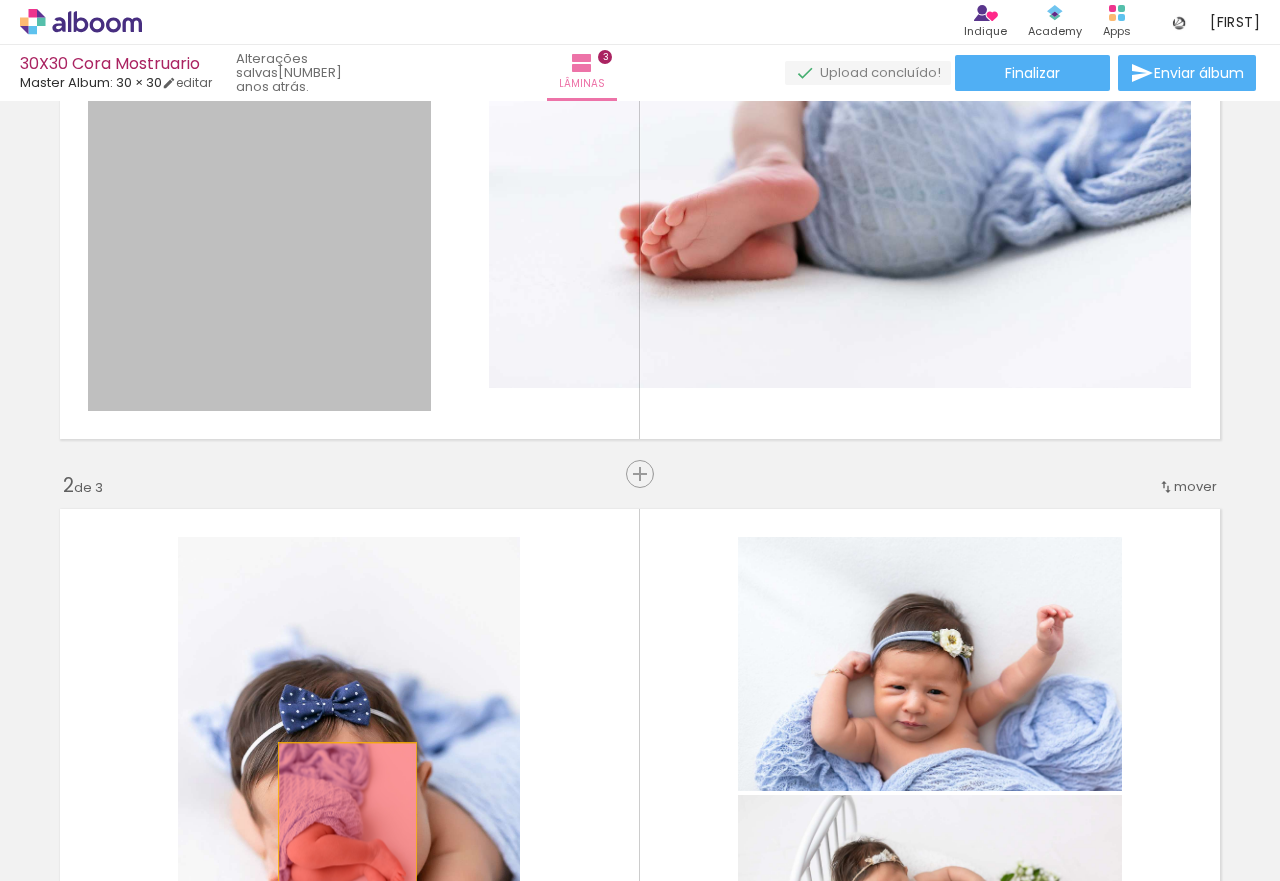 drag, startPoint x: 288, startPoint y: 295, endPoint x: 335, endPoint y: 814, distance: 521.1238 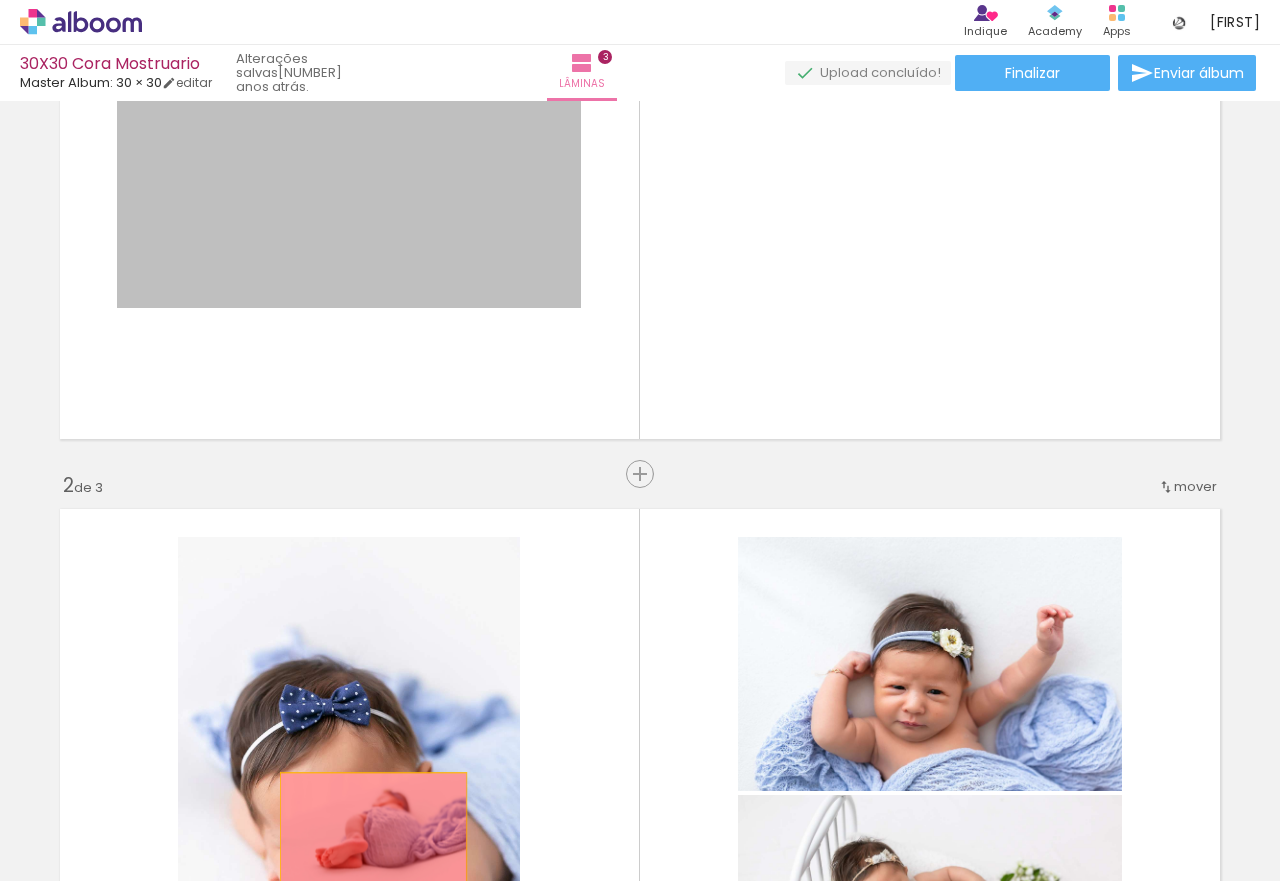 drag, startPoint x: 505, startPoint y: 225, endPoint x: 365, endPoint y: 836, distance: 626.8341 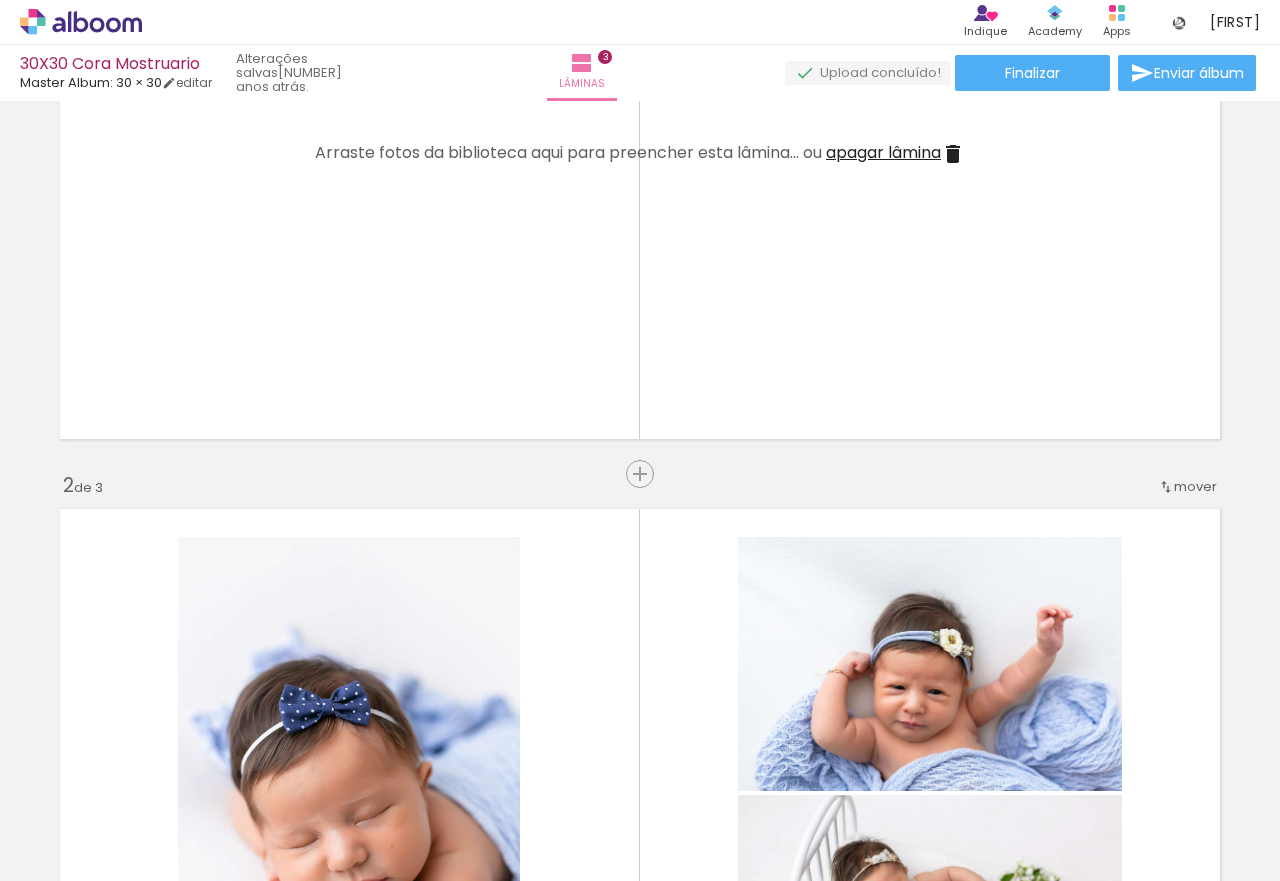 click on "apagar lâmina" at bounding box center [883, 152] 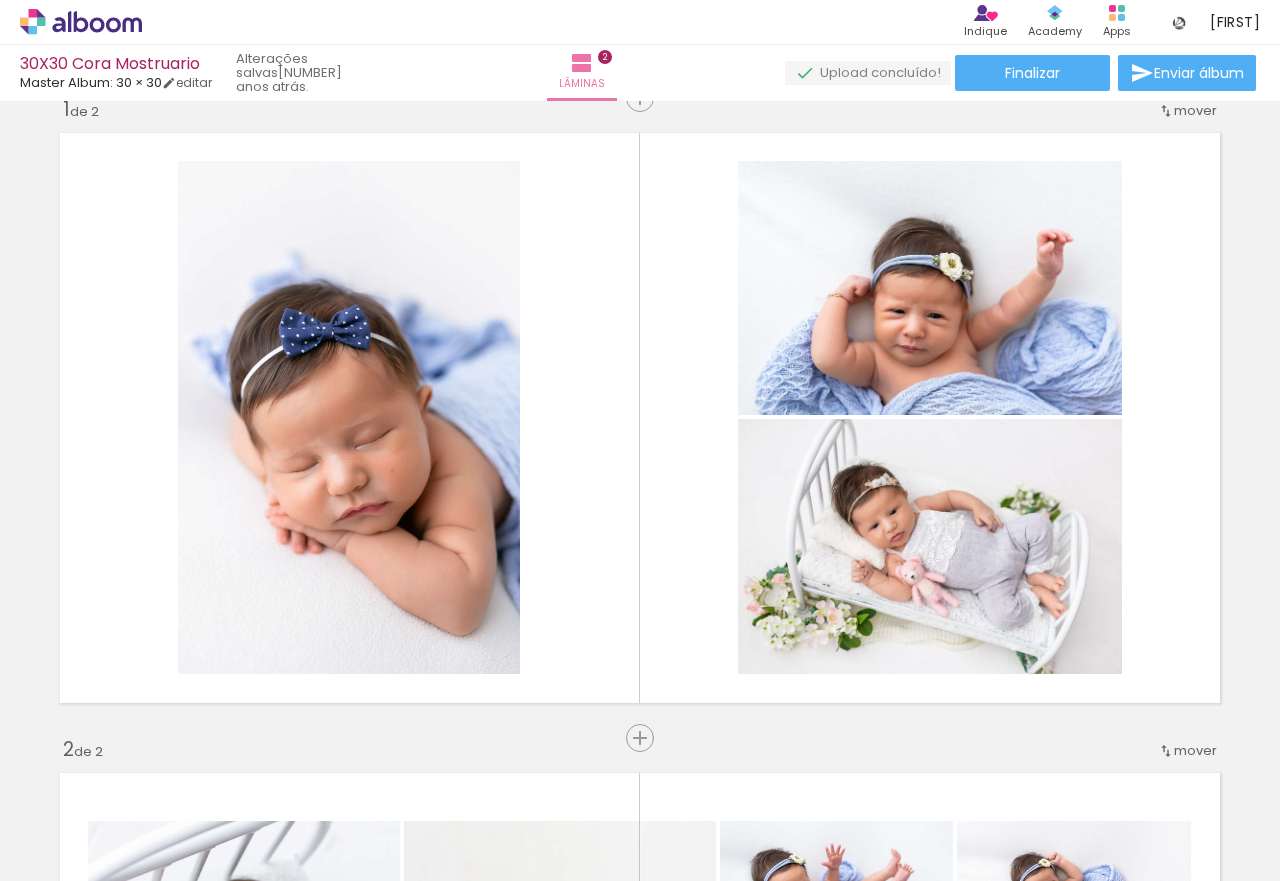 scroll, scrollTop: 0, scrollLeft: 0, axis: both 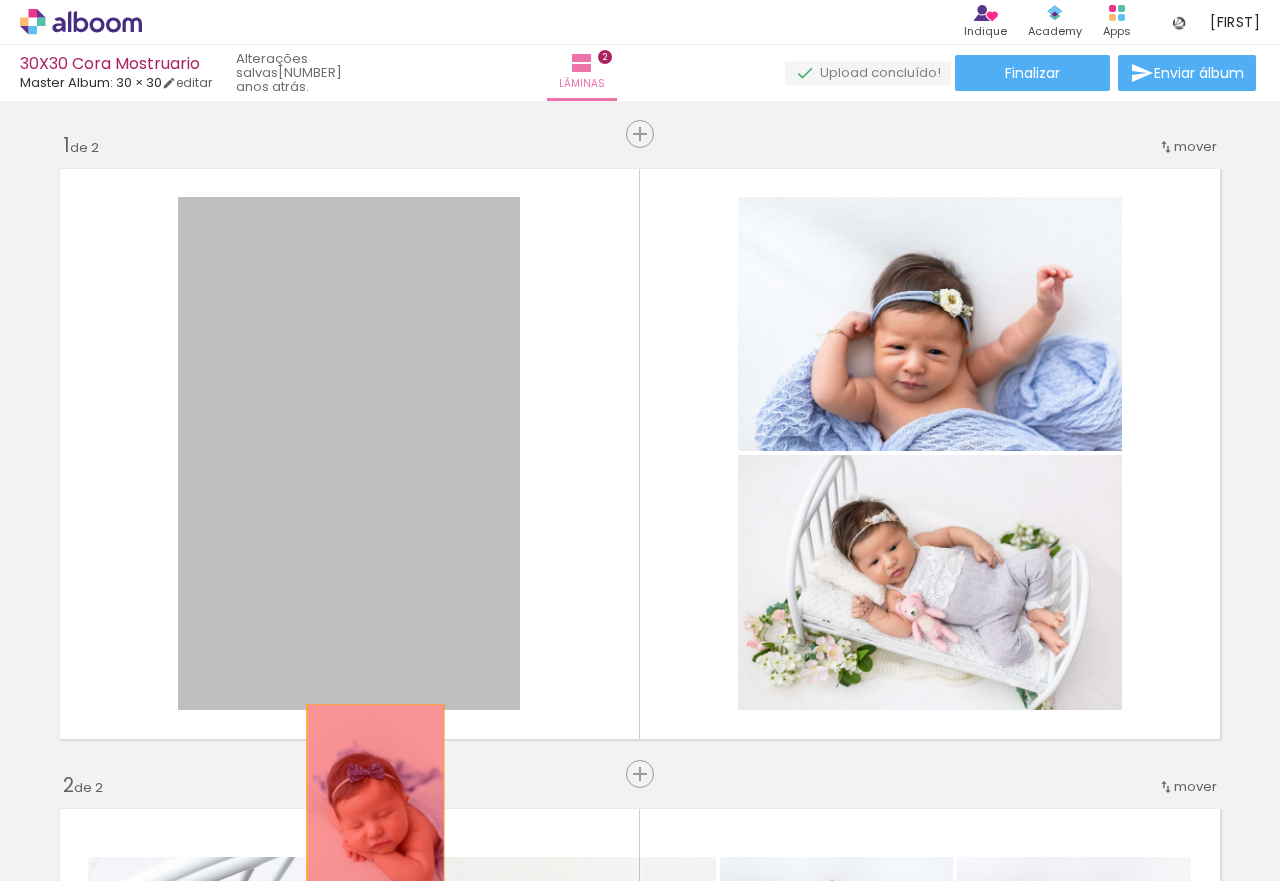 drag, startPoint x: 394, startPoint y: 395, endPoint x: 367, endPoint y: 807, distance: 412.88376 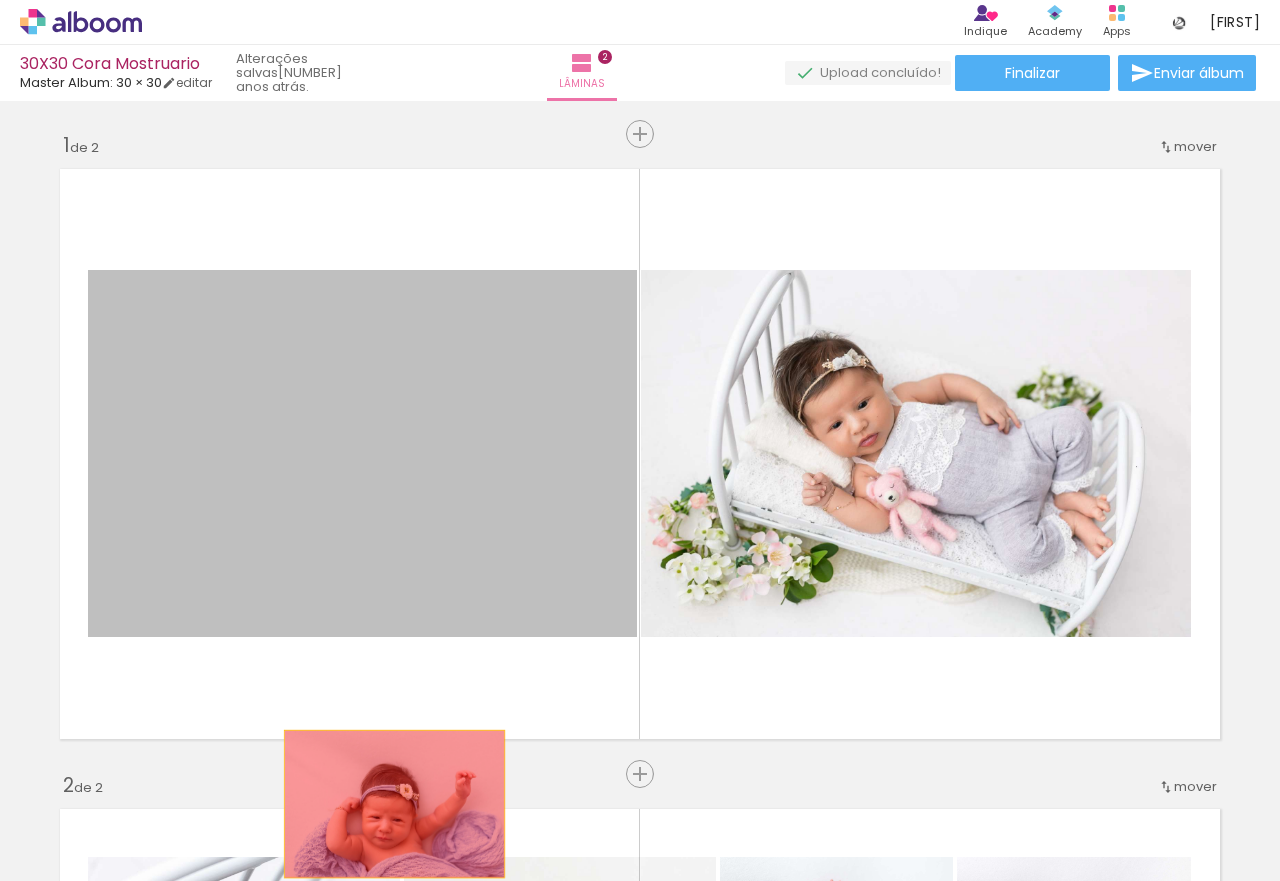 drag, startPoint x: 426, startPoint y: 422, endPoint x: 386, endPoint y: 804, distance: 384.08853 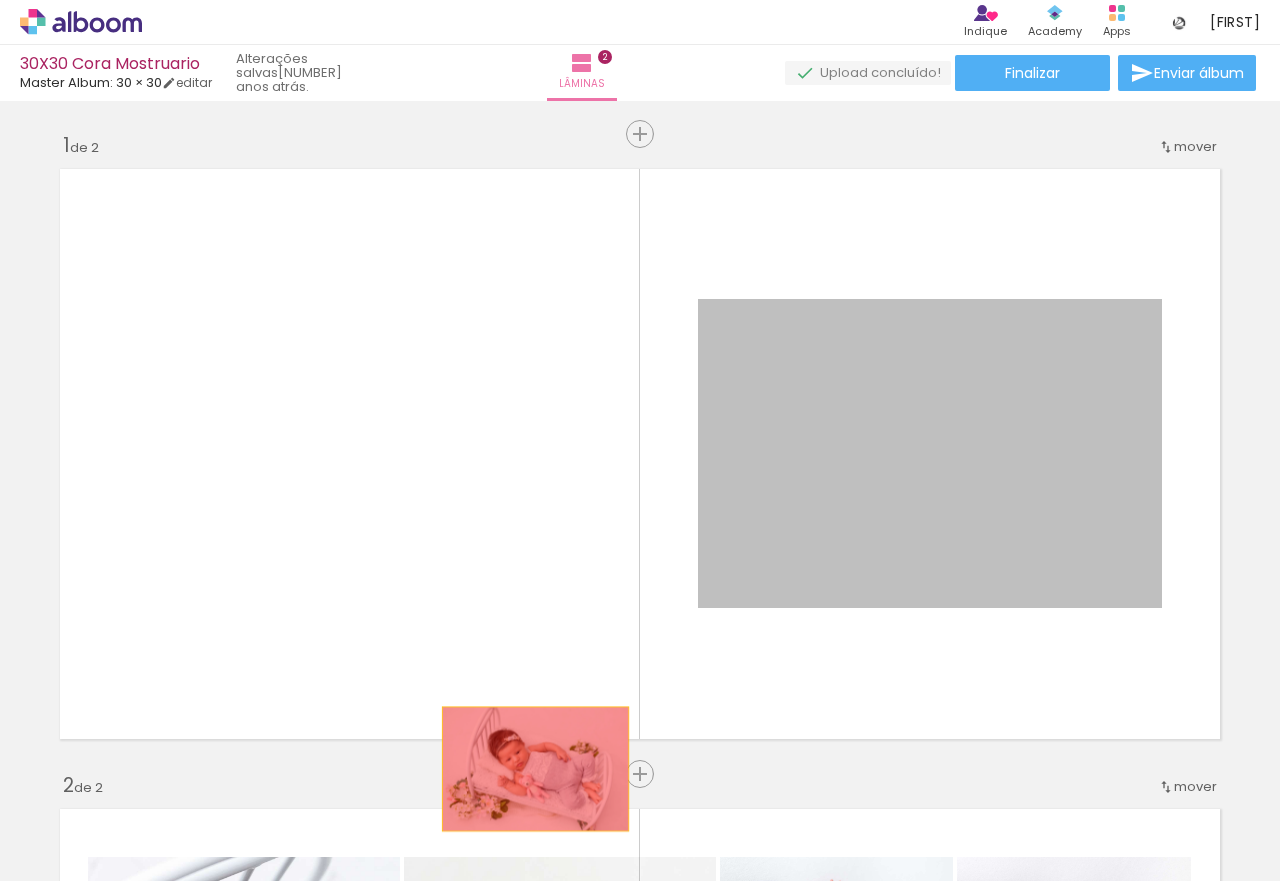 drag, startPoint x: 822, startPoint y: 445, endPoint x: 508, endPoint y: 798, distance: 472.44577 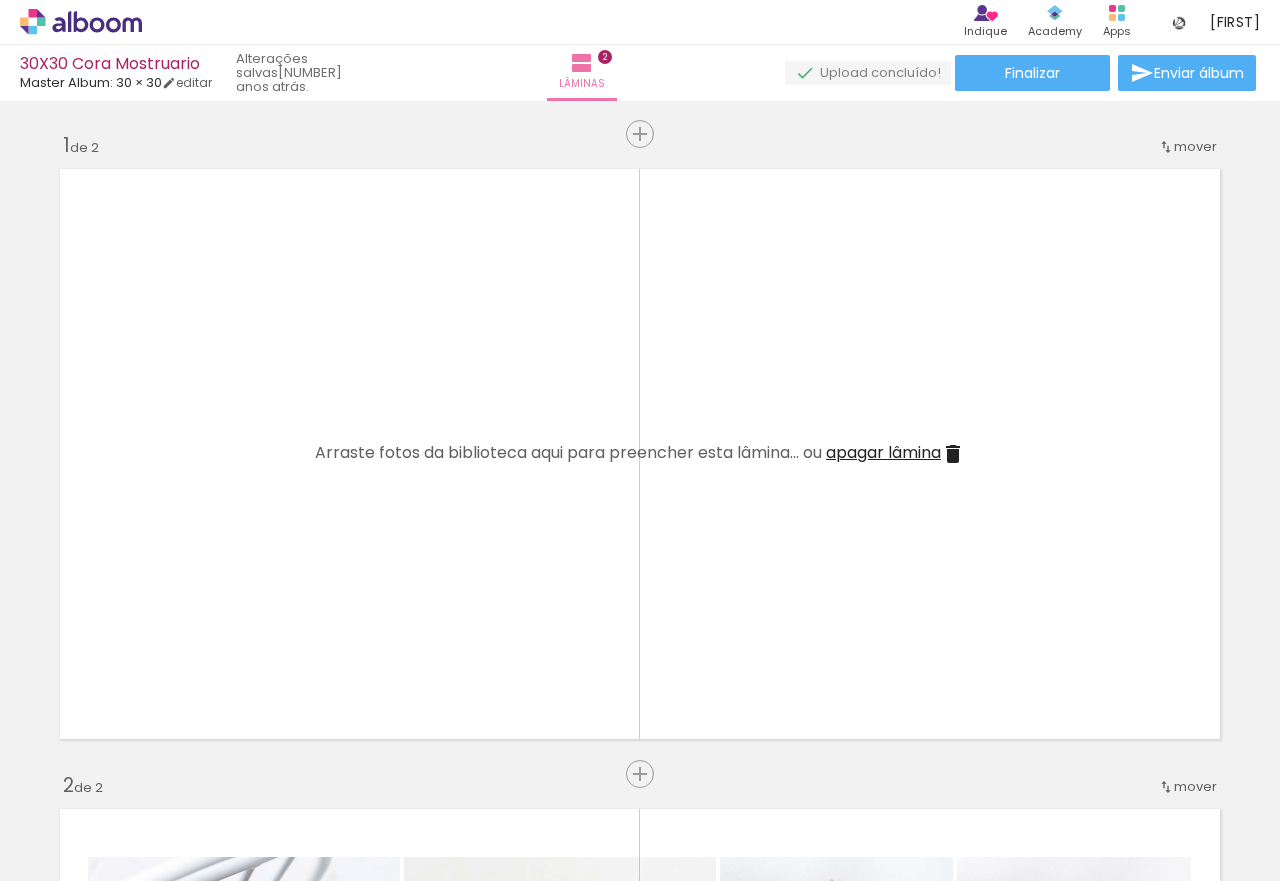 click on "apagar lâmina" at bounding box center (883, 452) 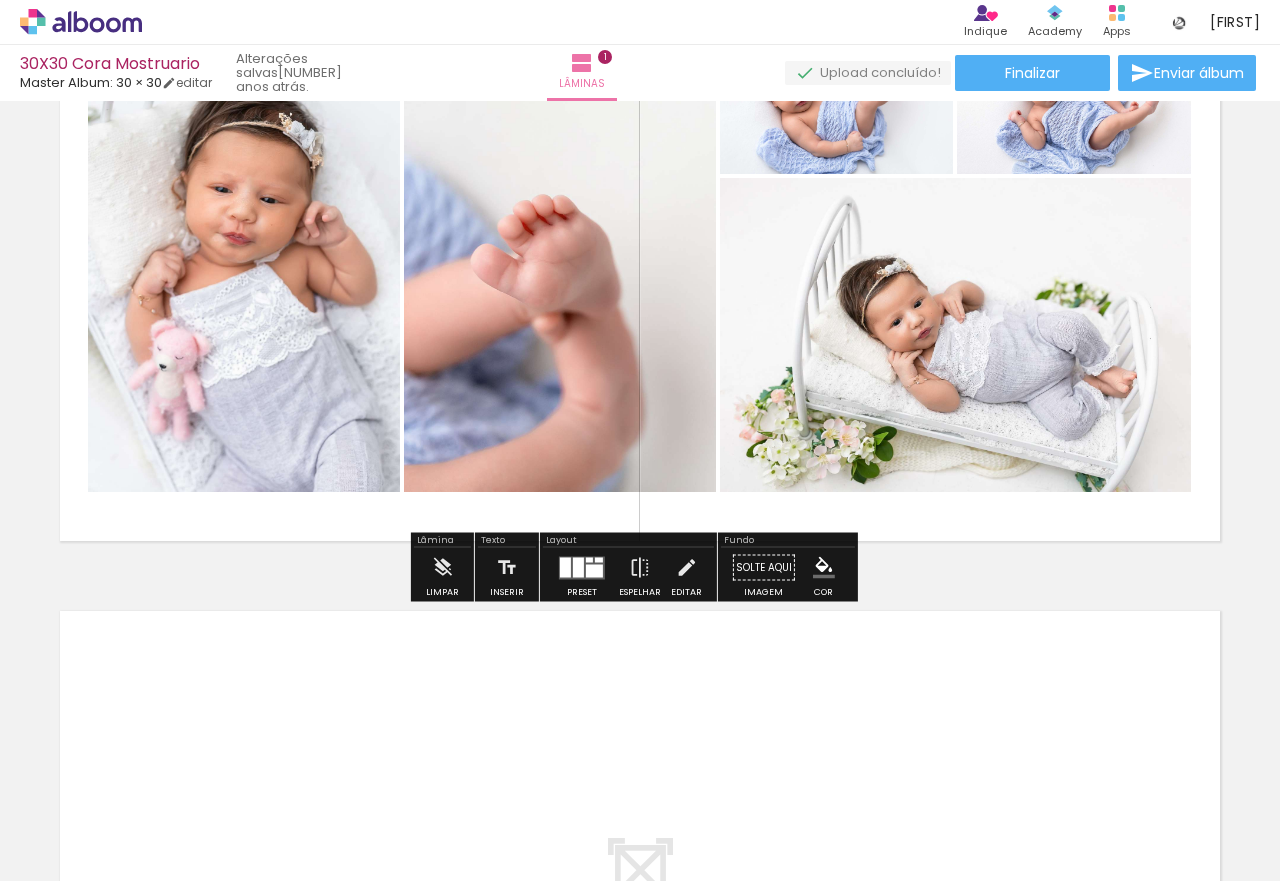 scroll, scrollTop: 200, scrollLeft: 0, axis: vertical 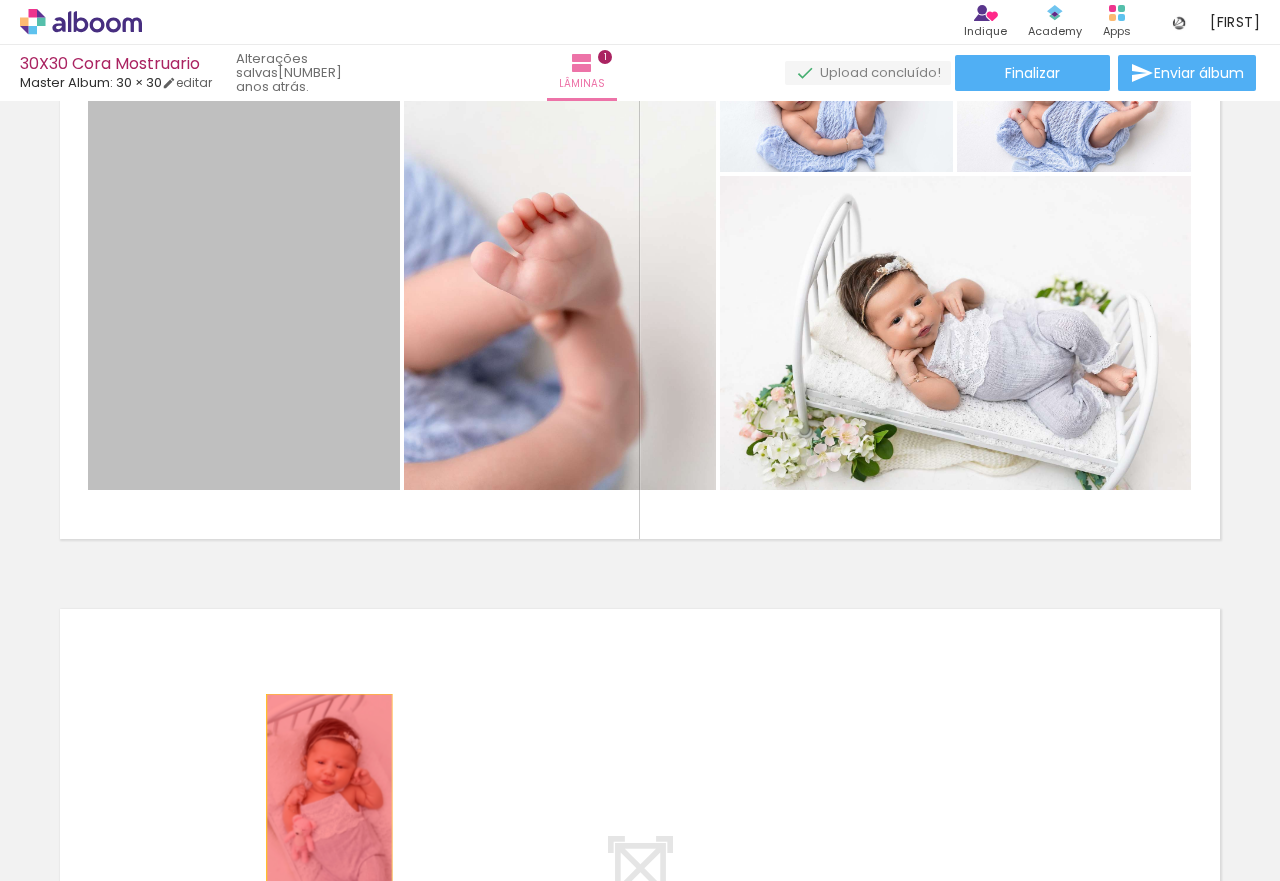 drag, startPoint x: 292, startPoint y: 355, endPoint x: 321, endPoint y: 789, distance: 434.9678 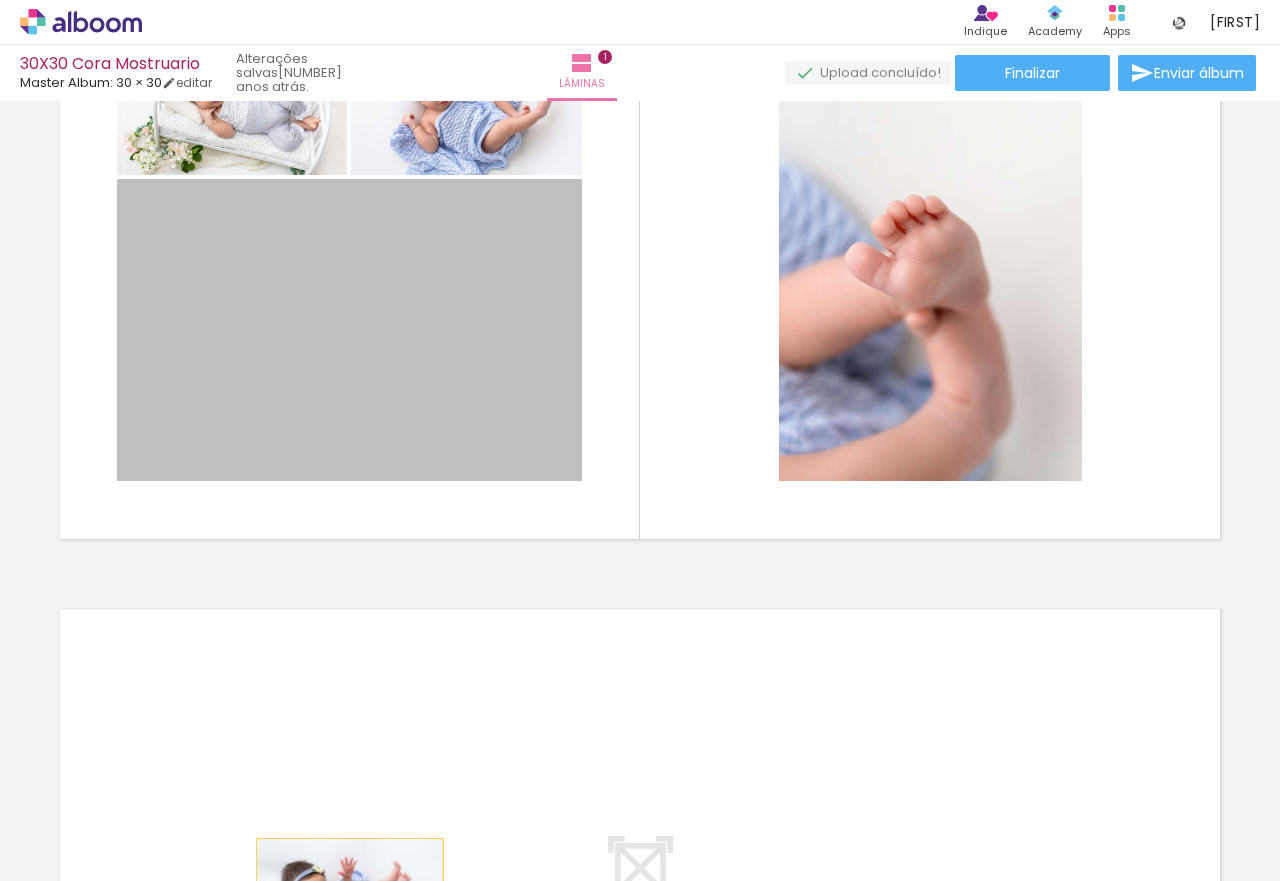 drag, startPoint x: 412, startPoint y: 313, endPoint x: 341, endPoint y: 901, distance: 592.27106 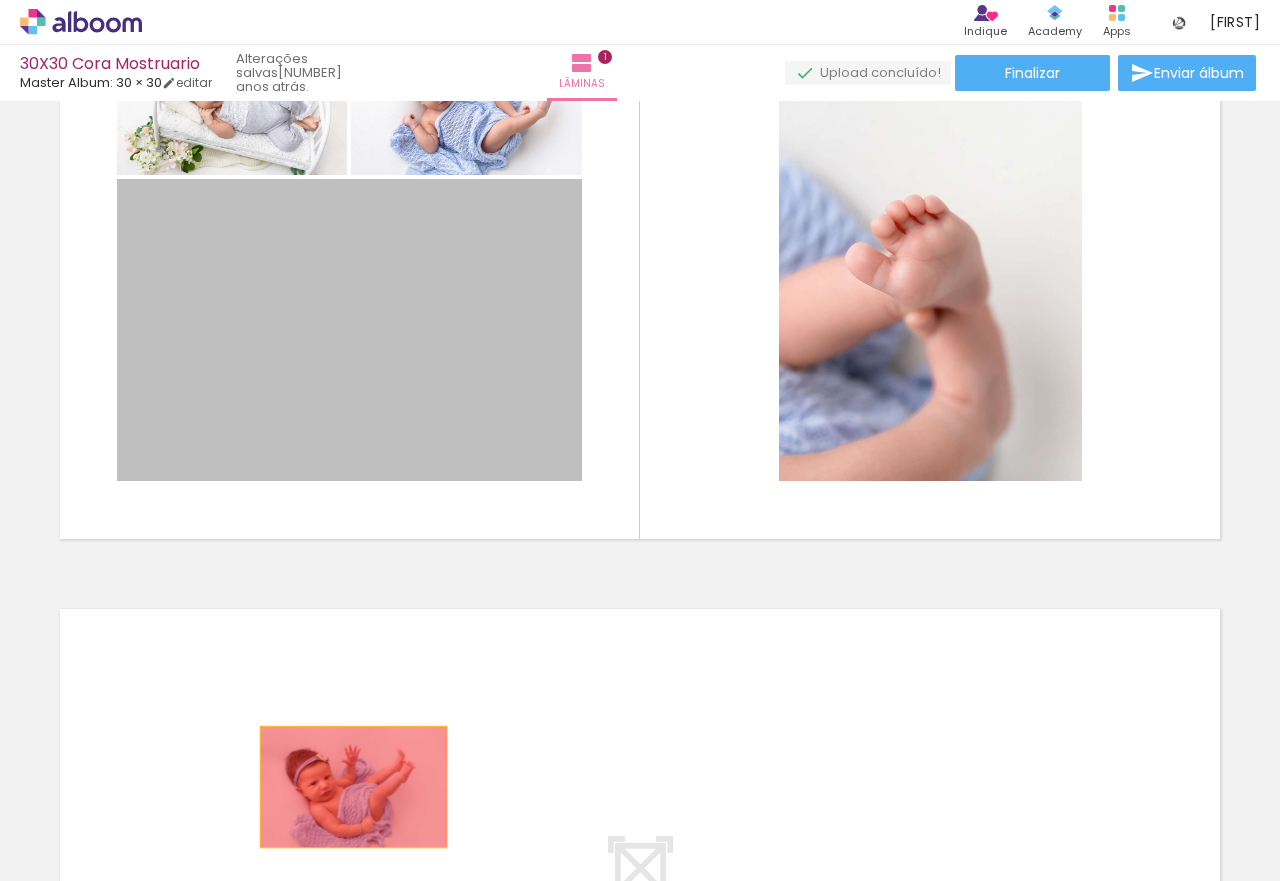 drag, startPoint x: 381, startPoint y: 445, endPoint x: 346, endPoint y: 820, distance: 376.6298 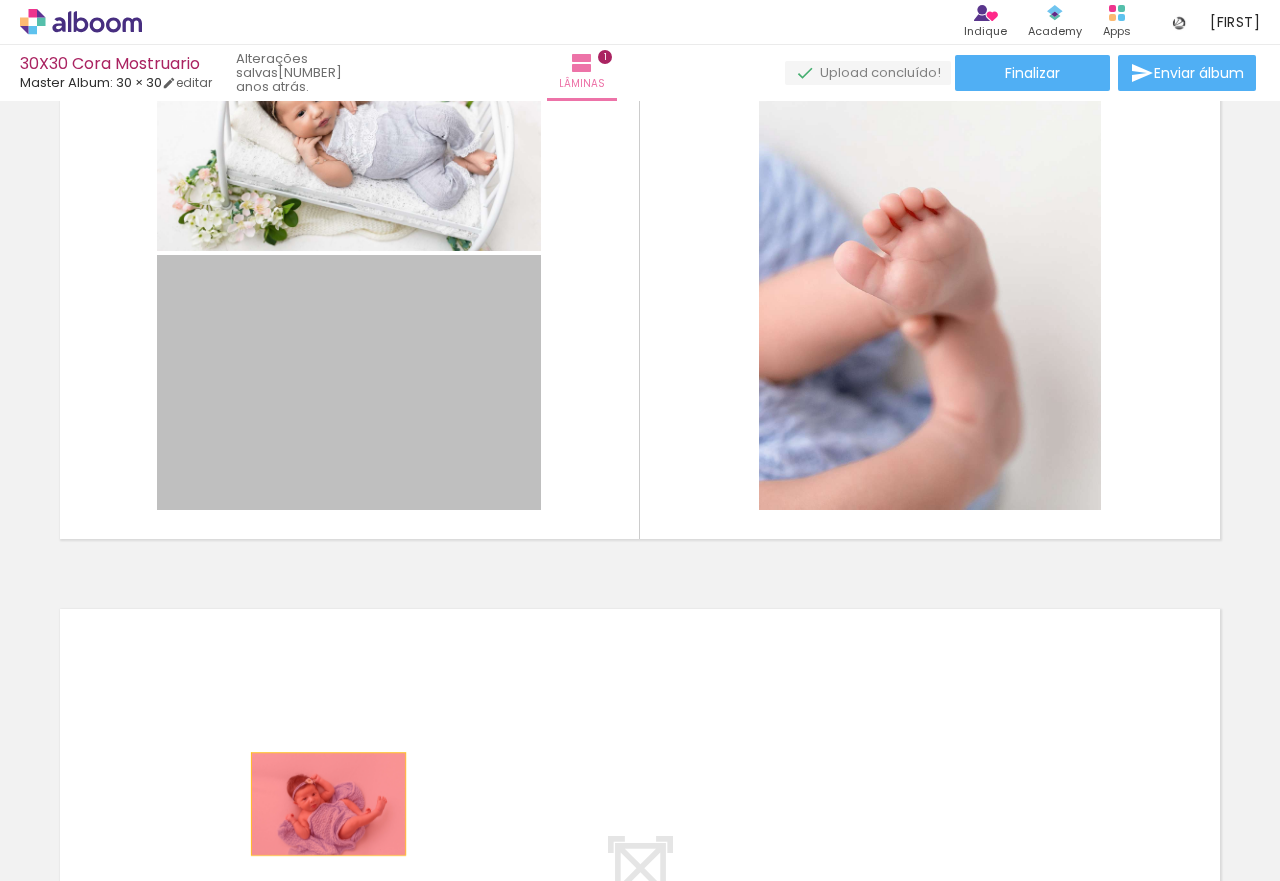 drag, startPoint x: 379, startPoint y: 371, endPoint x: 320, endPoint y: 805, distance: 437.992 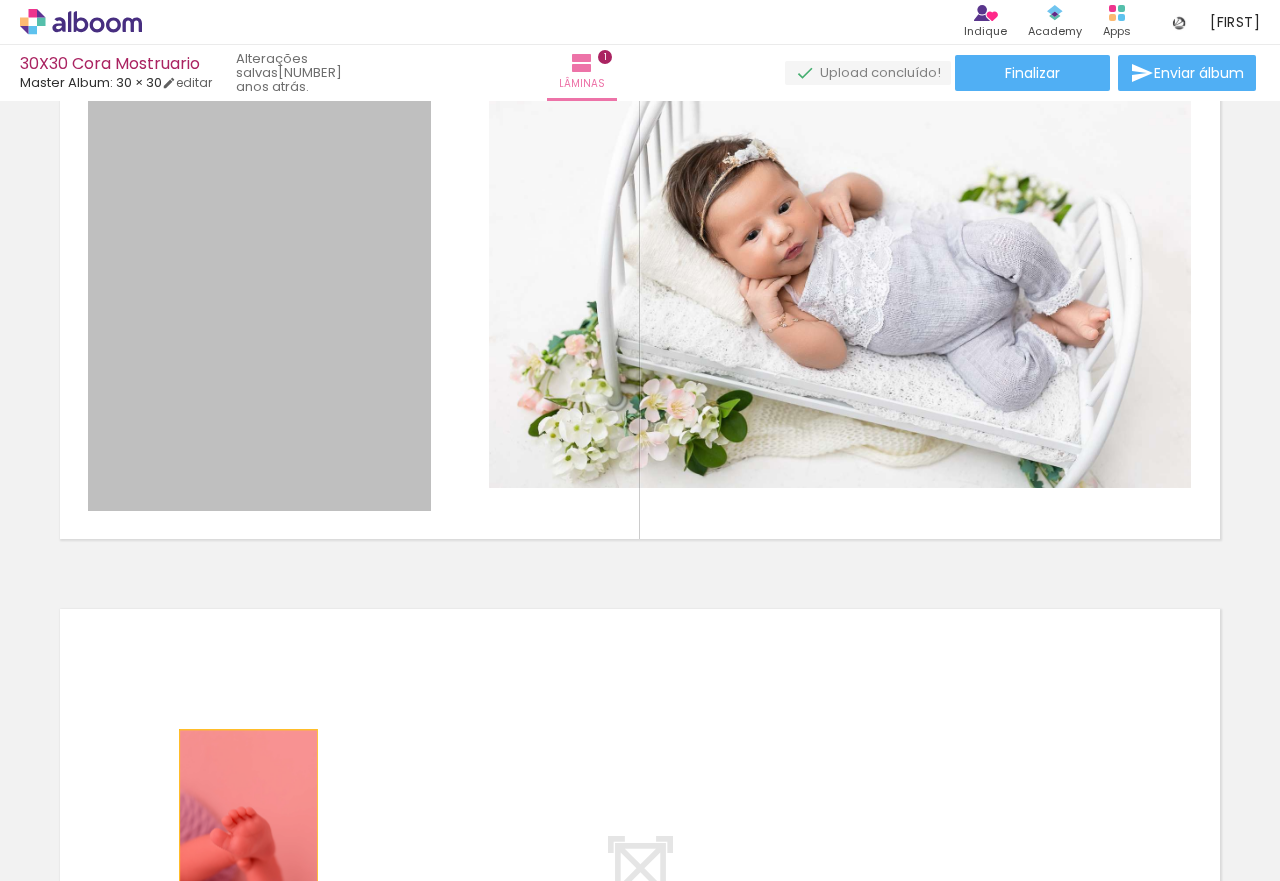 drag, startPoint x: 374, startPoint y: 318, endPoint x: 431, endPoint y: 697, distance: 383.2623 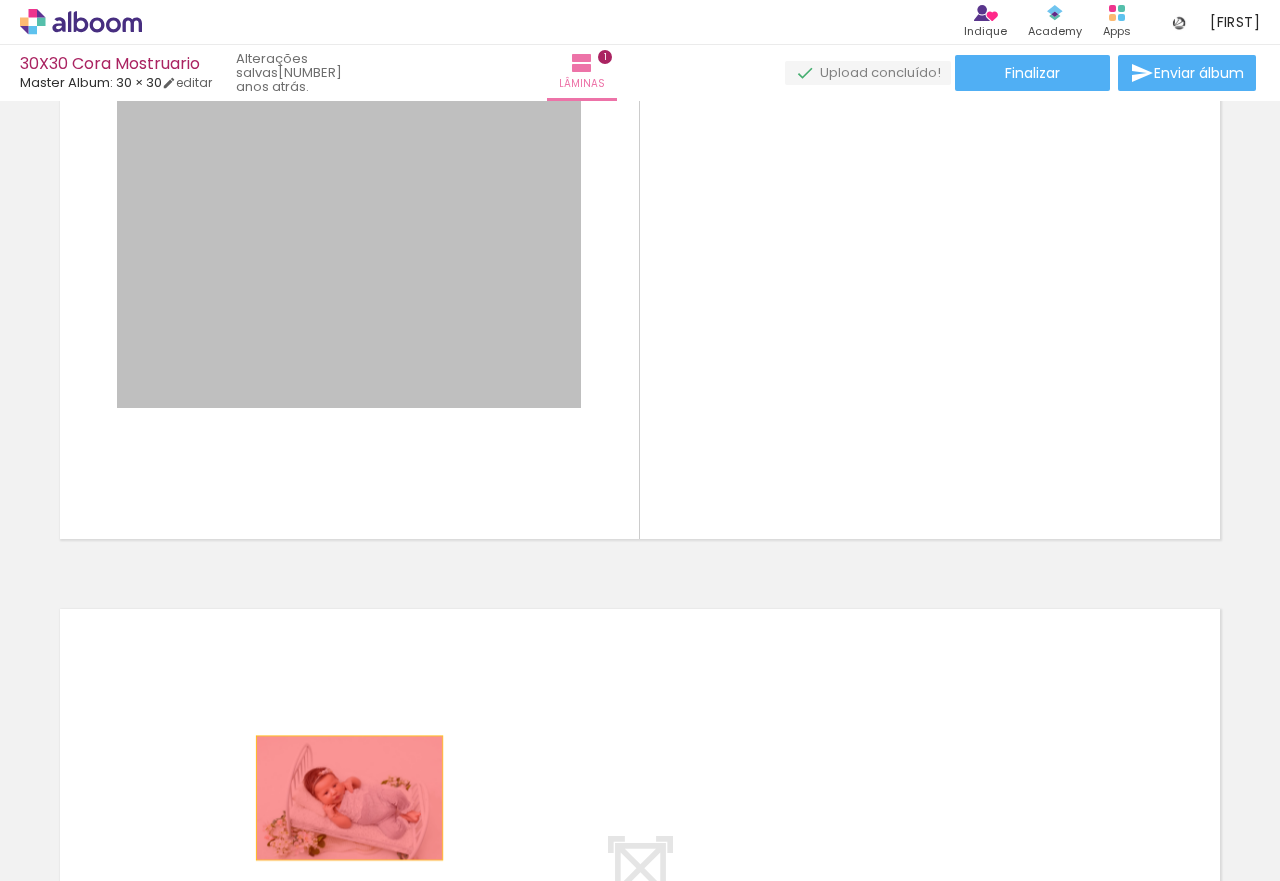 drag, startPoint x: 418, startPoint y: 339, endPoint x: 336, endPoint y: 794, distance: 462.32996 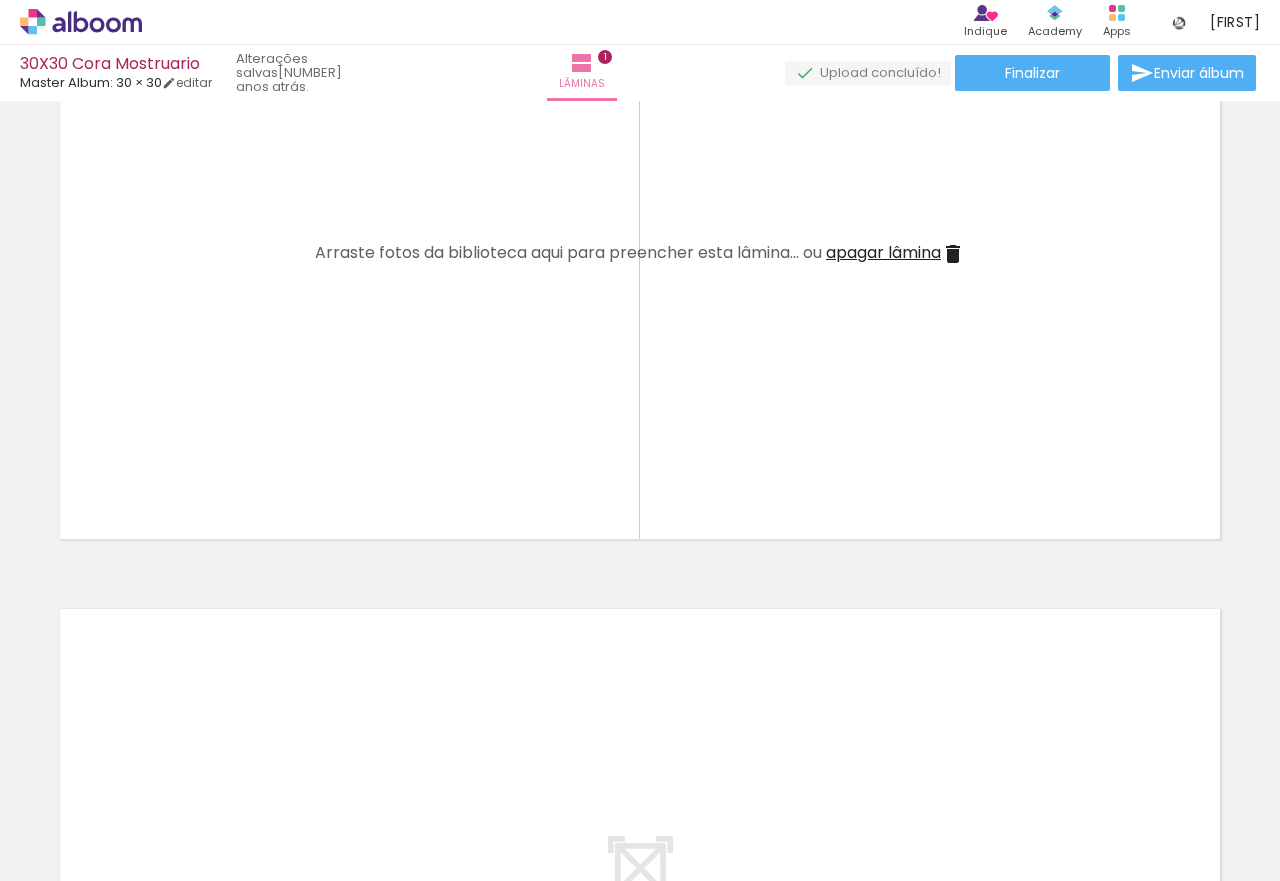 click on "apagar lâmina" at bounding box center (883, 252) 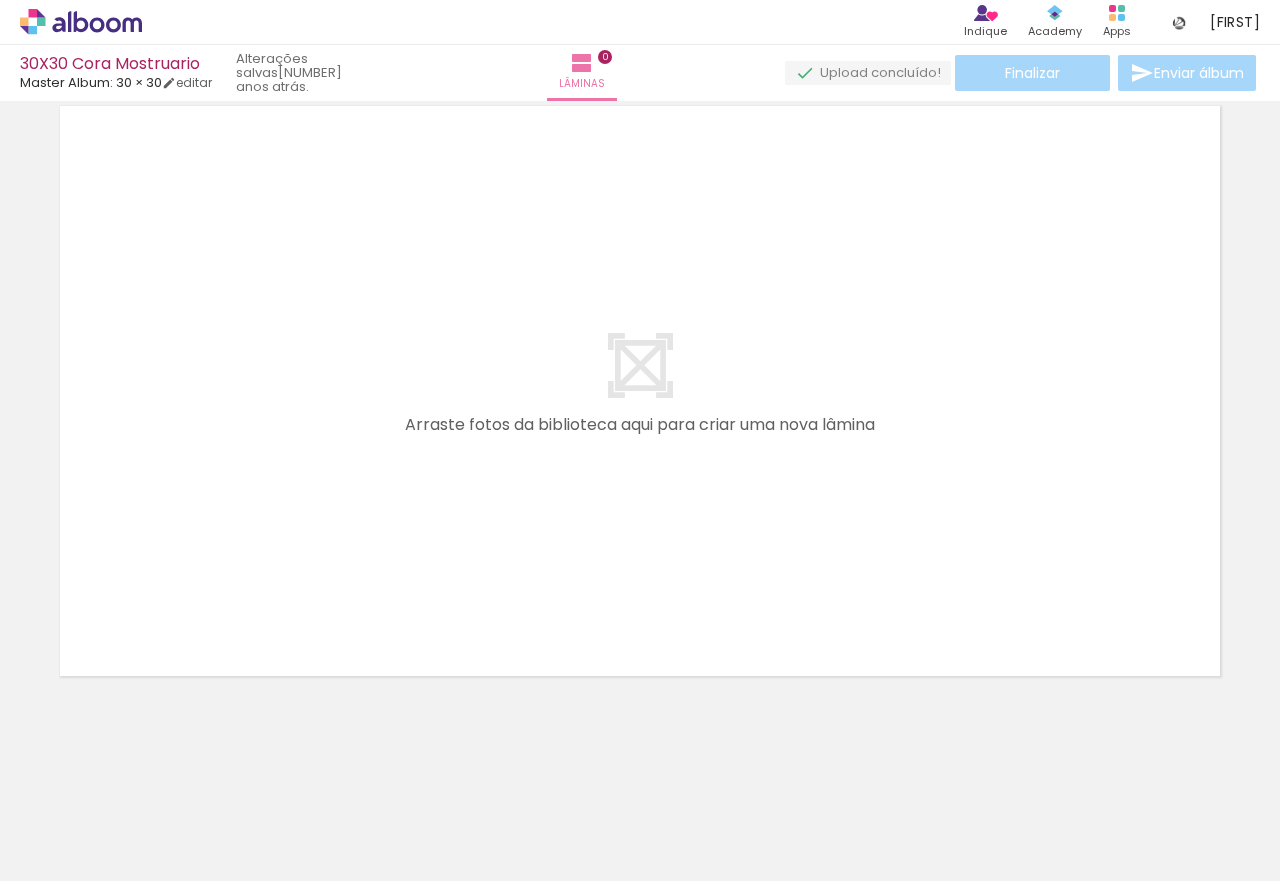 scroll, scrollTop: 0, scrollLeft: 0, axis: both 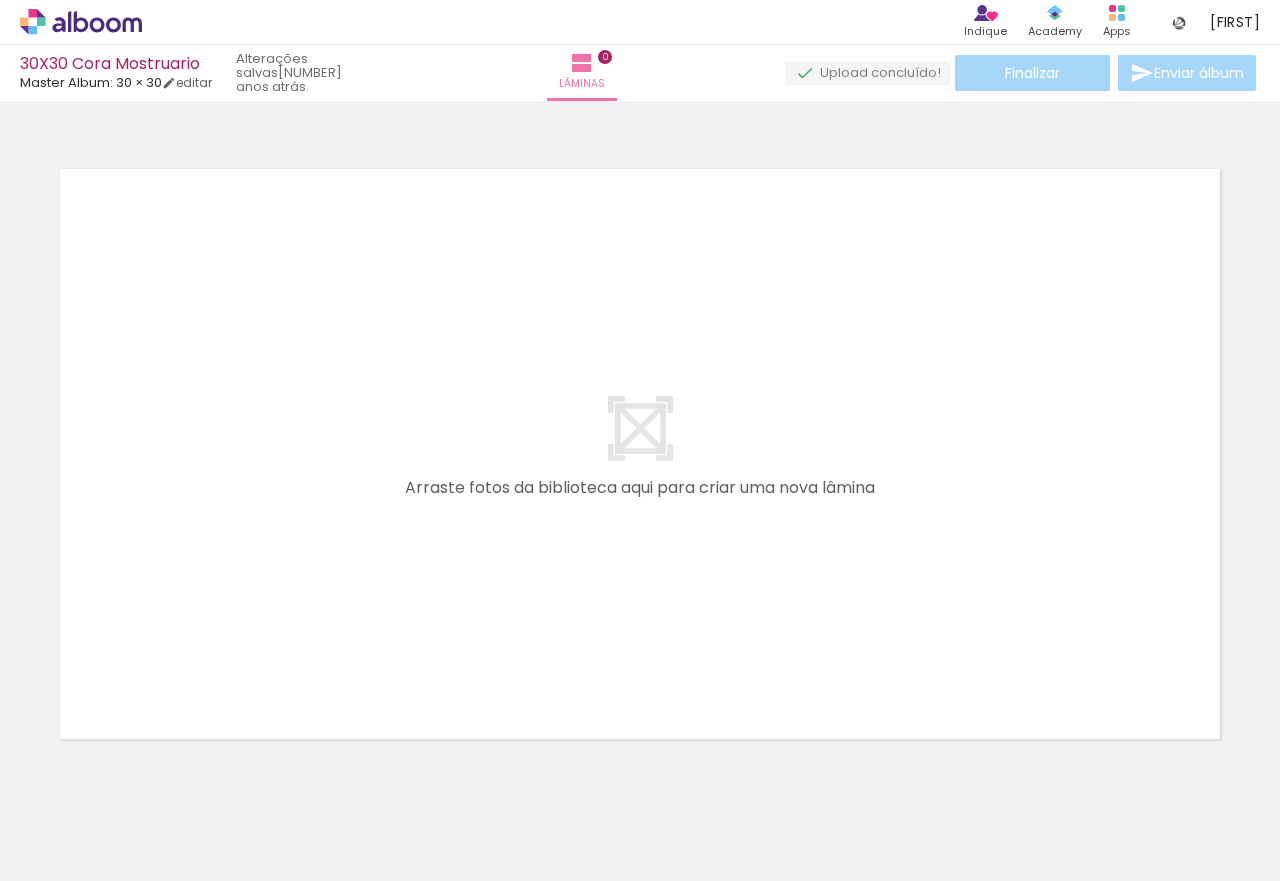 click at bounding box center [156, 773] 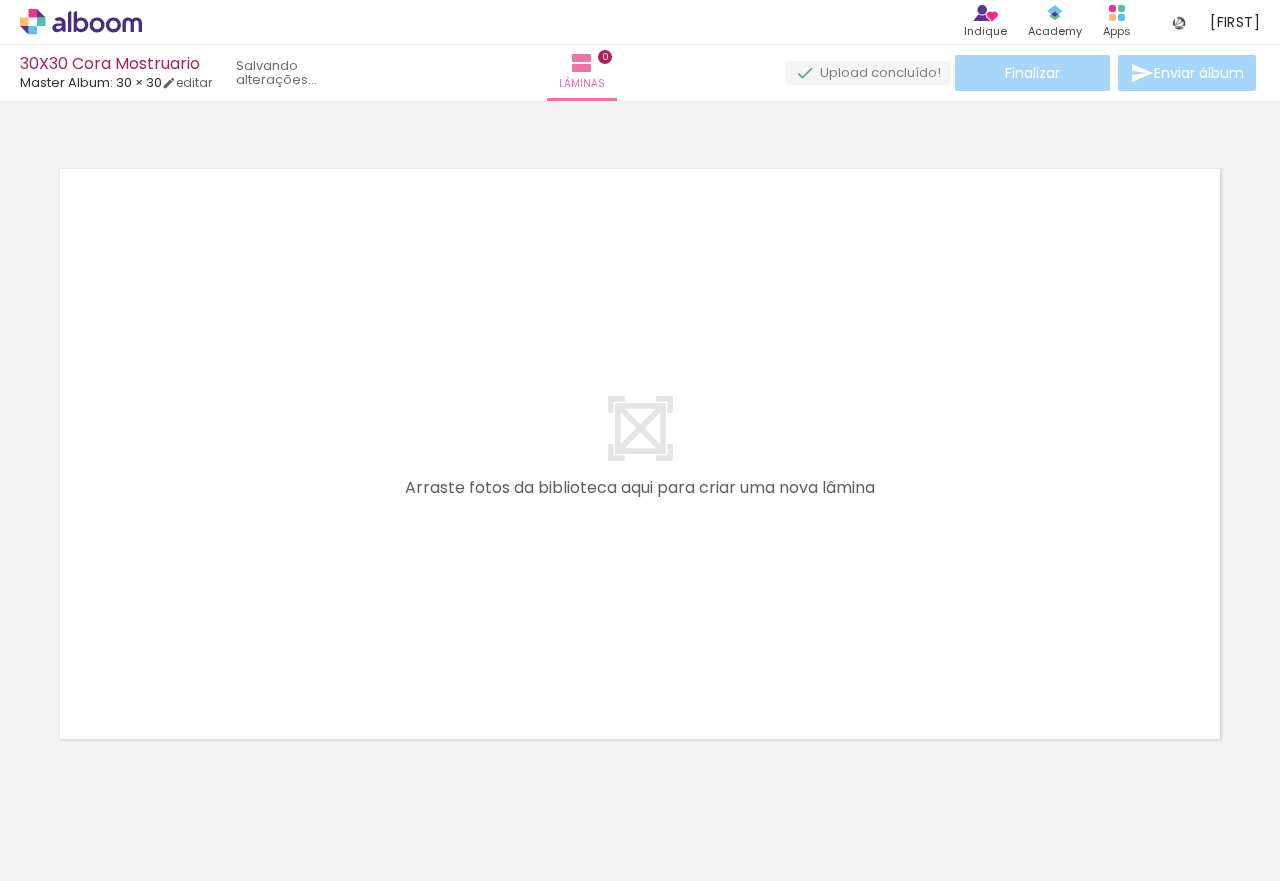 click at bounding box center (156, 773) 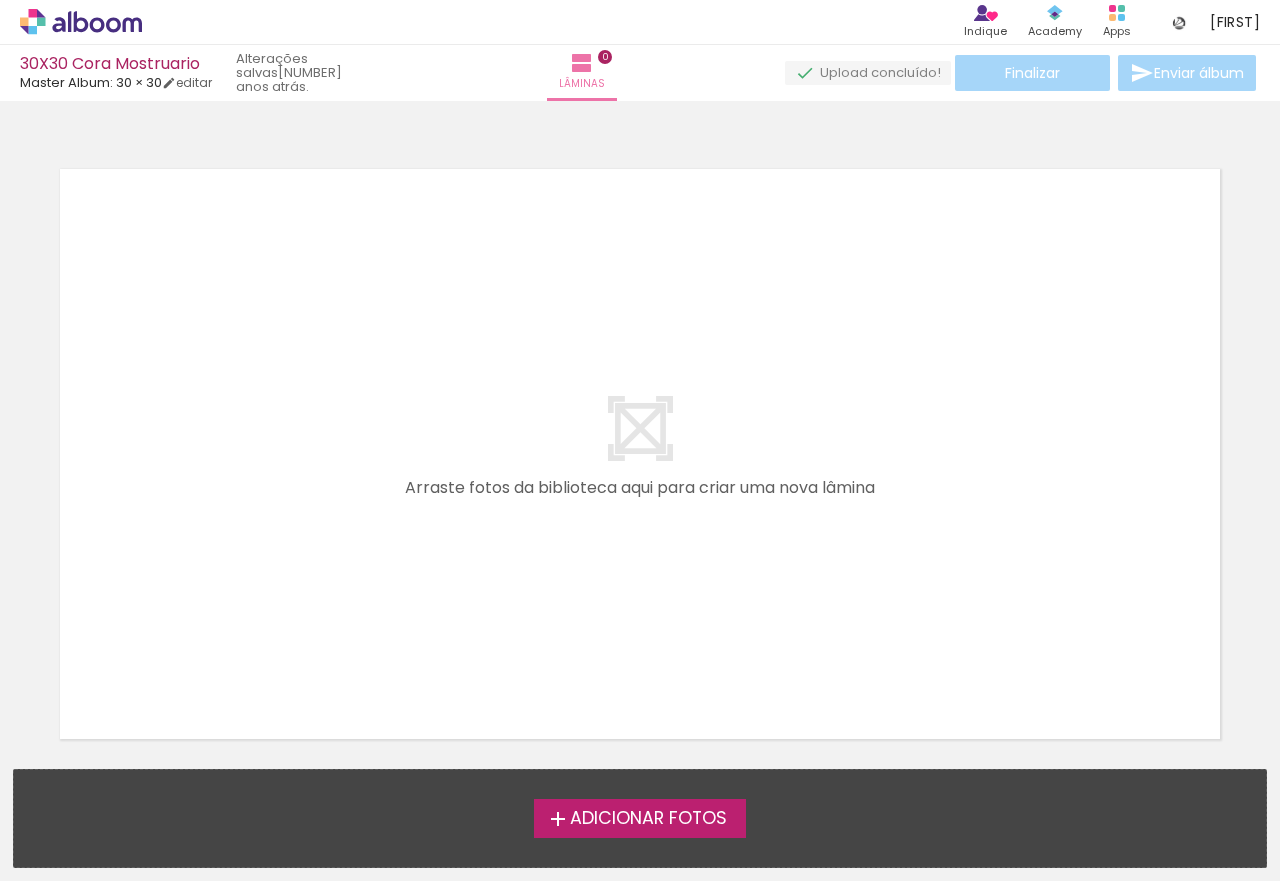 click on "Adicionar Fotos Solte suas fotos aqui..." at bounding box center [640, 818] 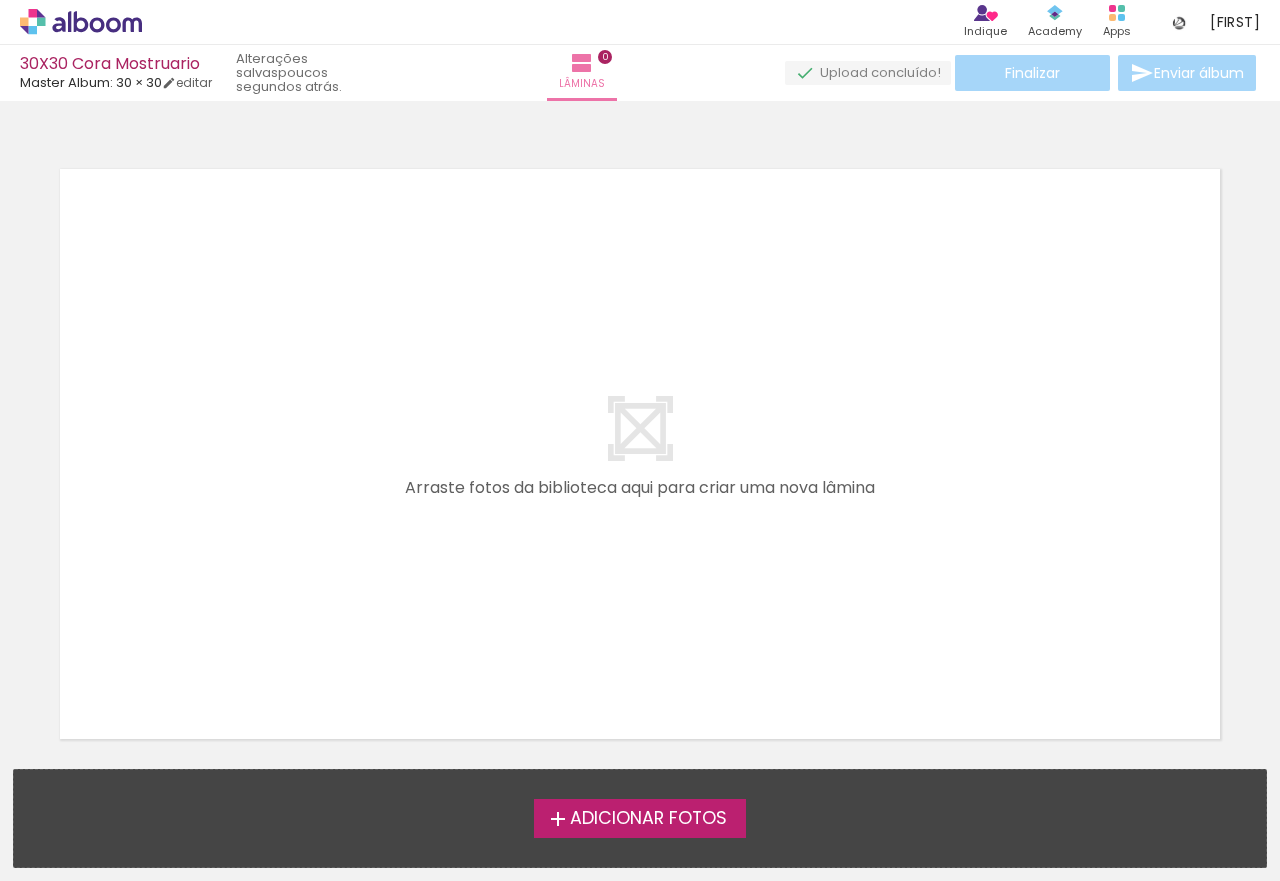scroll, scrollTop: 0, scrollLeft: 0, axis: both 